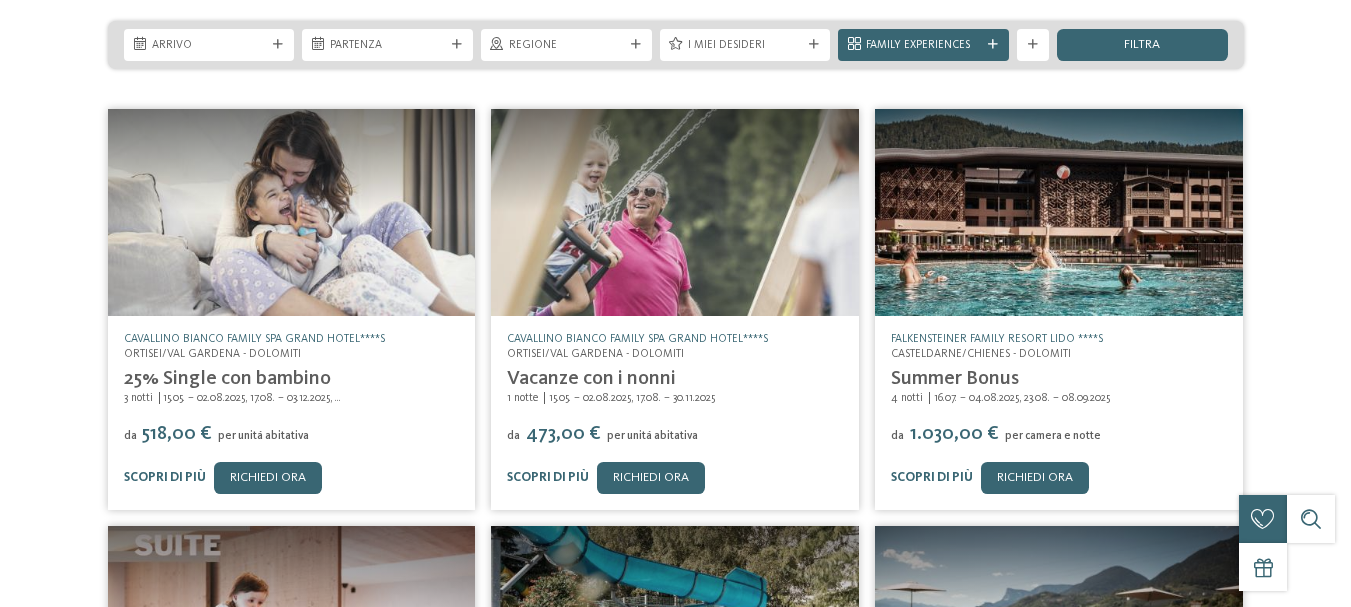 scroll, scrollTop: 294, scrollLeft: 0, axis: vertical 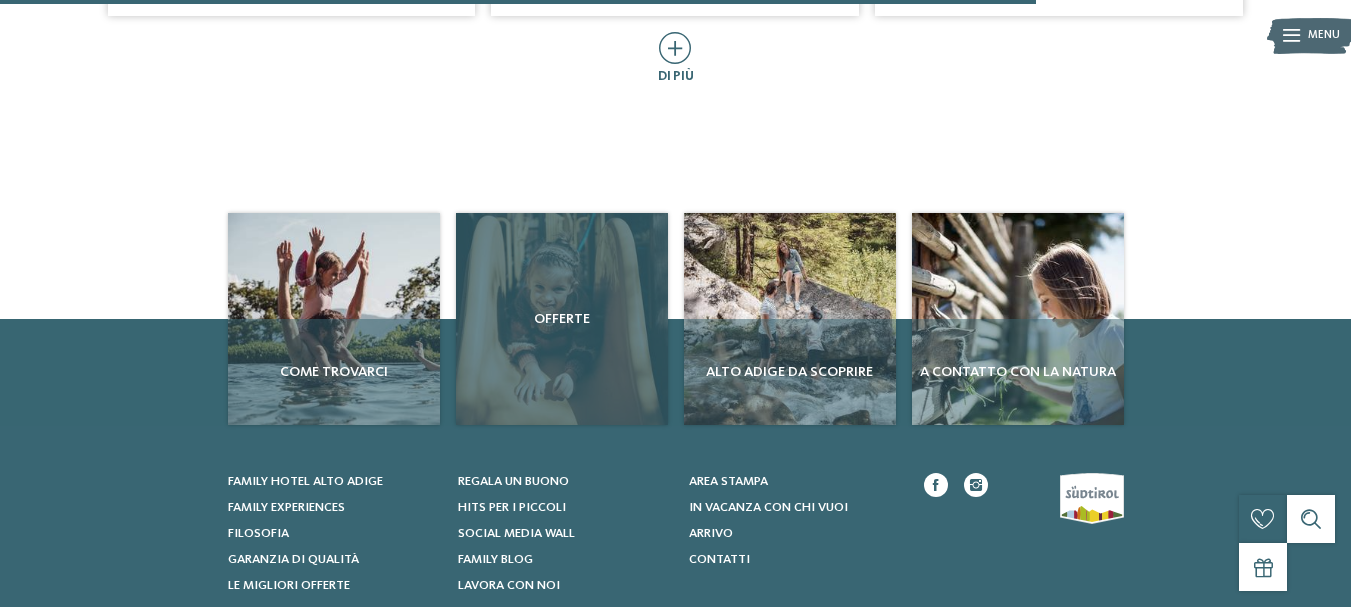 click on "Offerte" at bounding box center [562, 319] 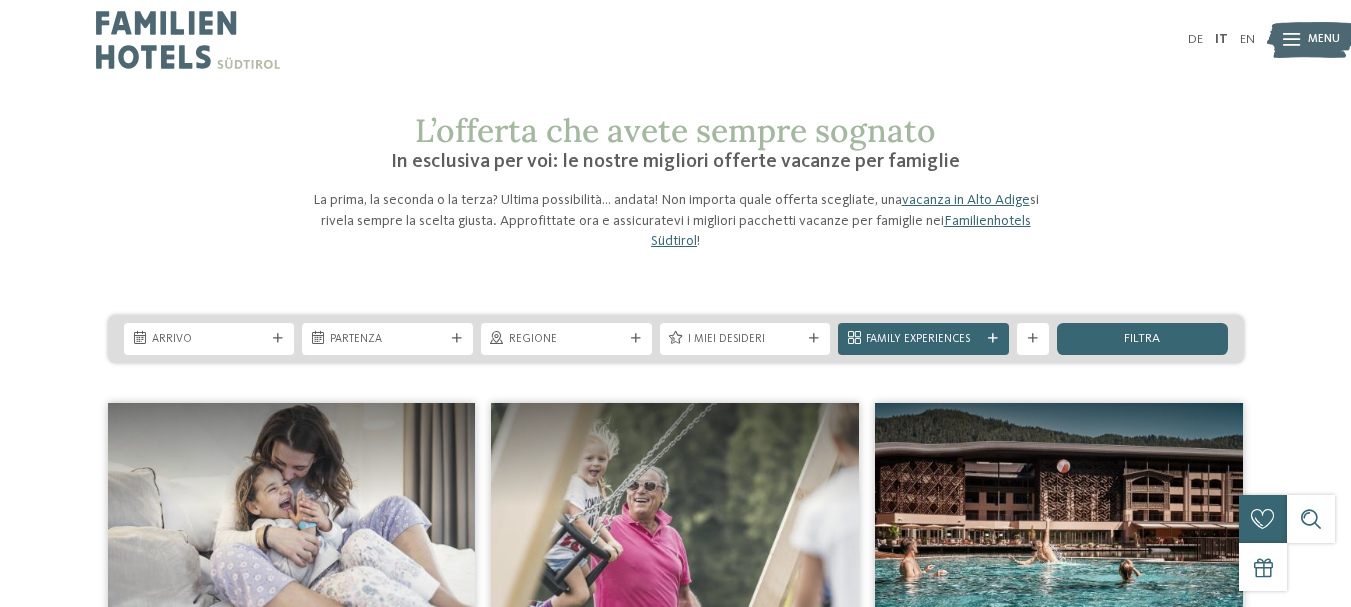scroll, scrollTop: 0, scrollLeft: 0, axis: both 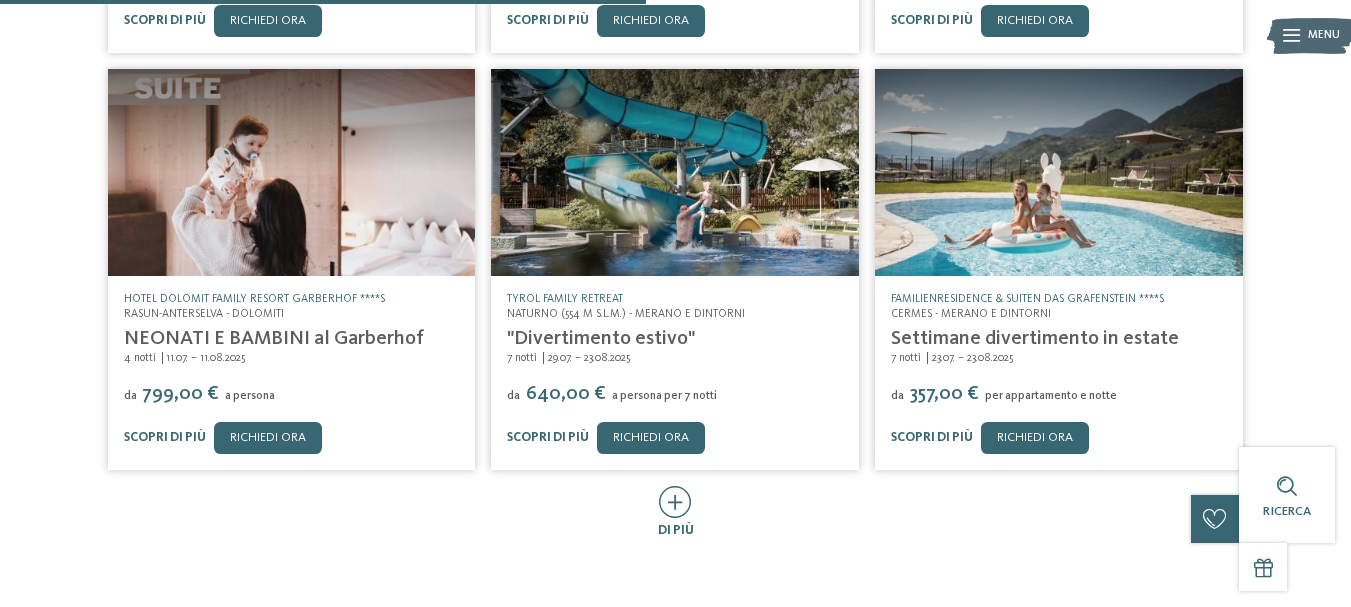 click on "Settimane divertimento in estate" at bounding box center [1035, 339] 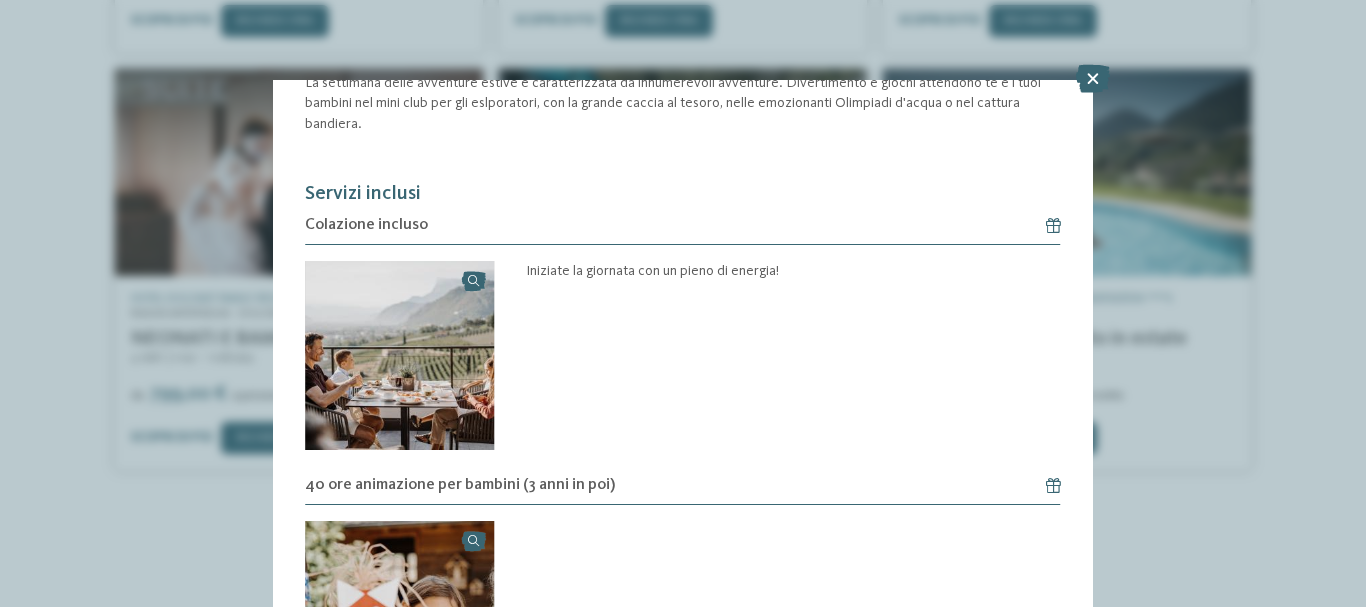 scroll, scrollTop: 305, scrollLeft: 0, axis: vertical 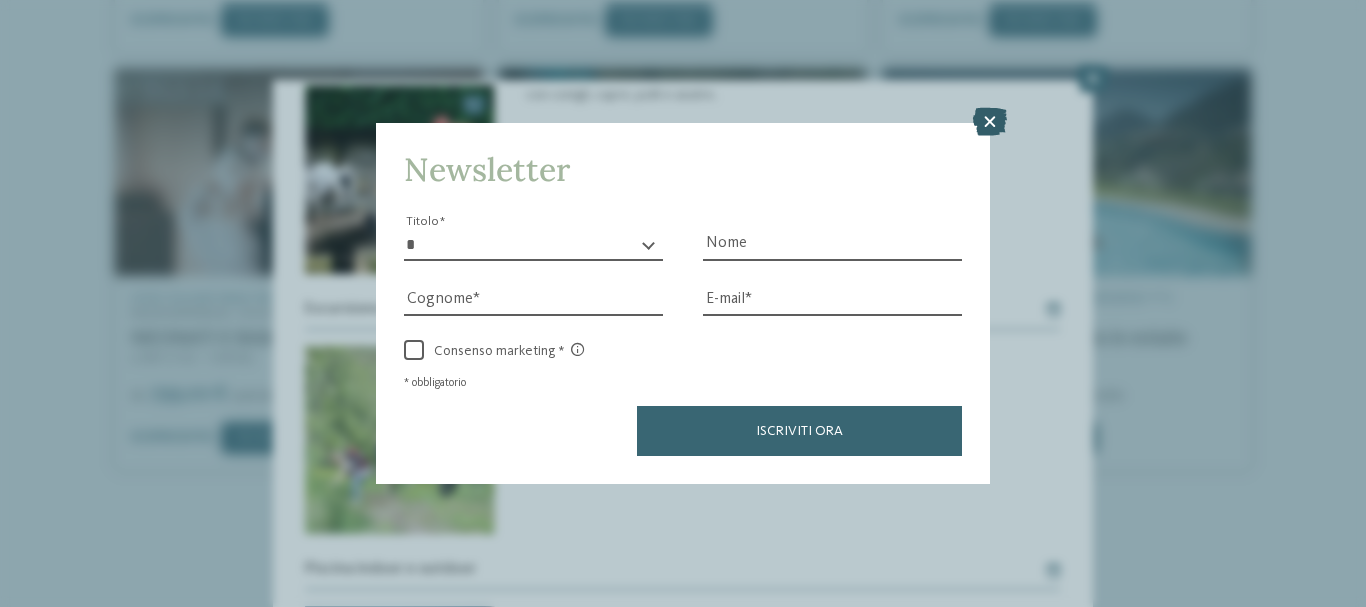 click at bounding box center [990, 122] 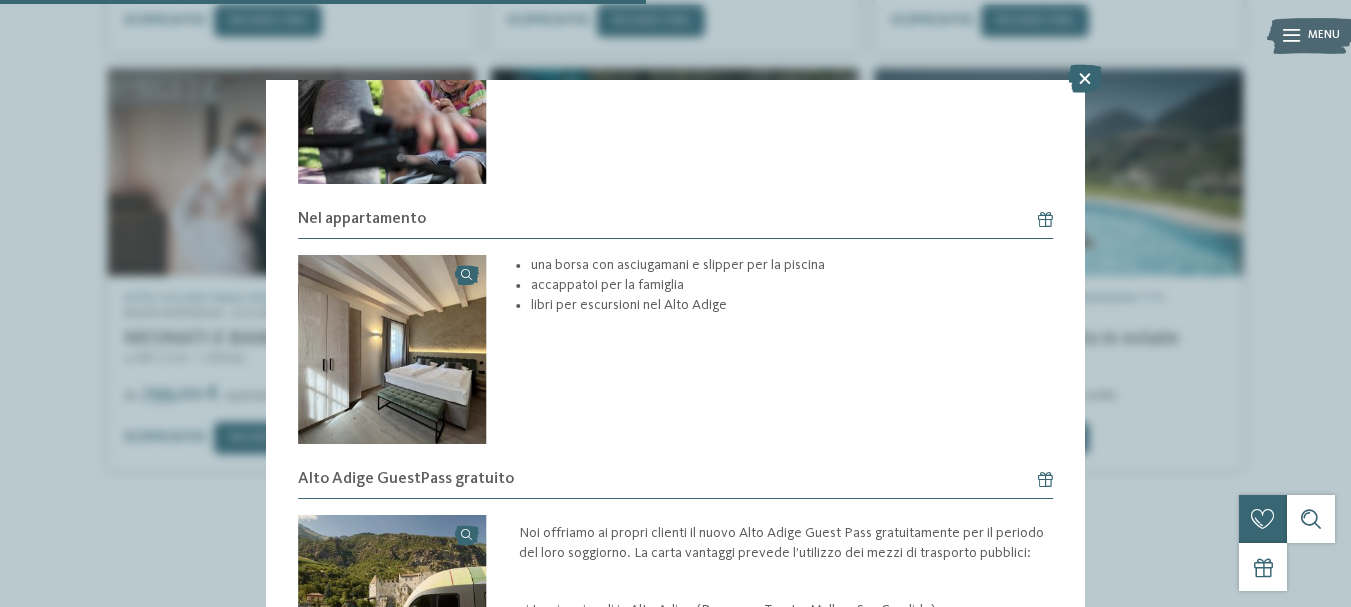 scroll, scrollTop: 2950, scrollLeft: 0, axis: vertical 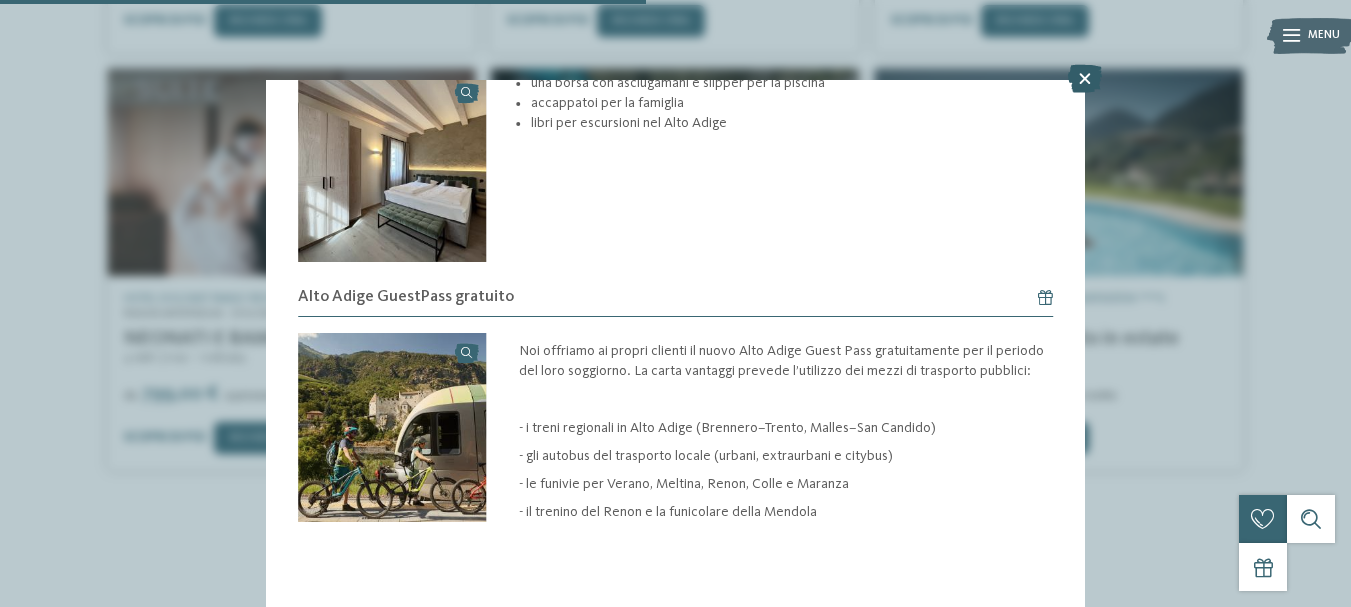 click at bounding box center [1085, 79] 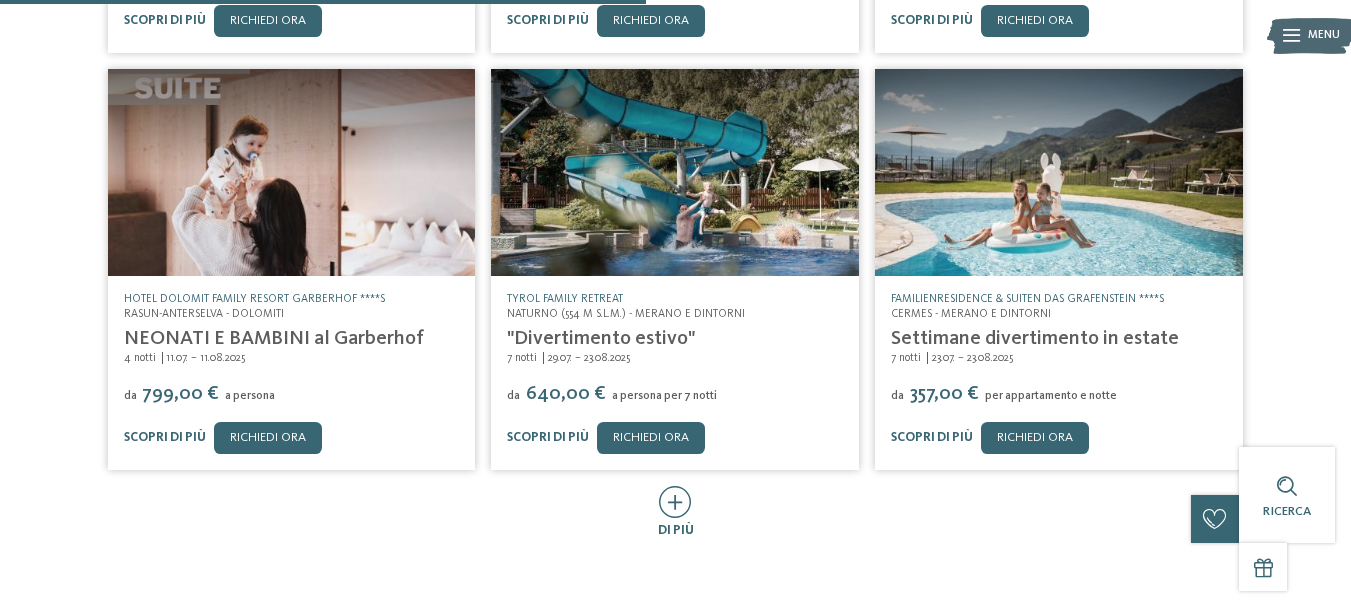 click at bounding box center [292, 172] 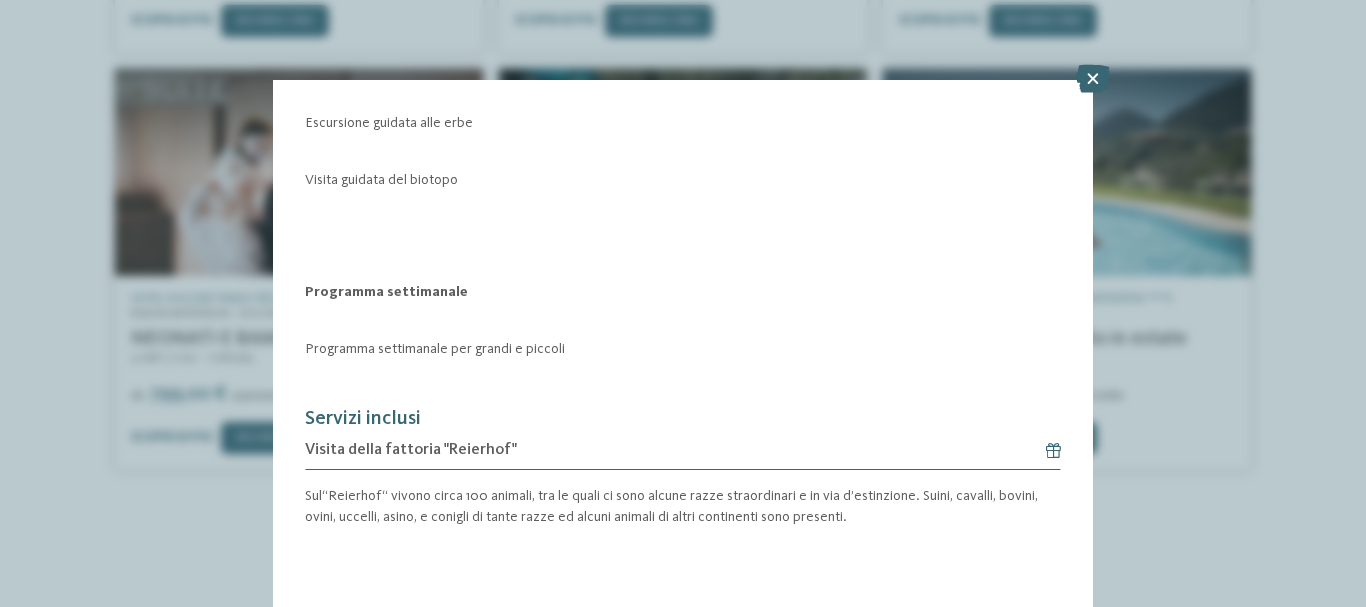 scroll, scrollTop: 2824, scrollLeft: 0, axis: vertical 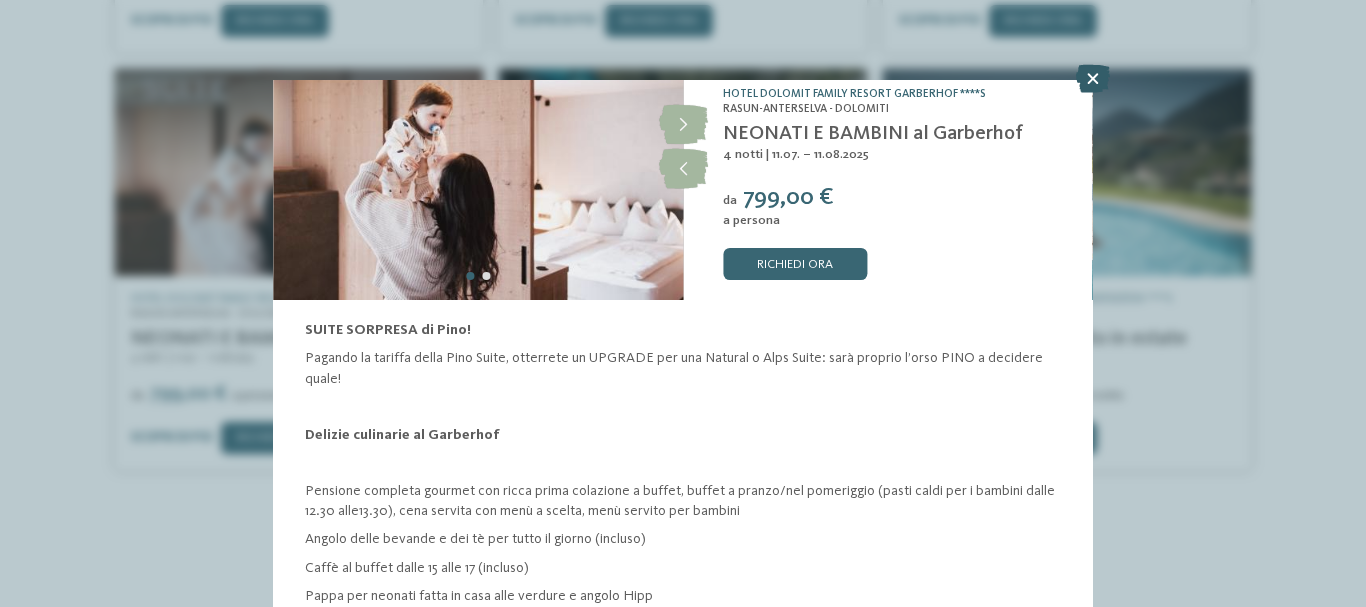 click at bounding box center (1093, 79) 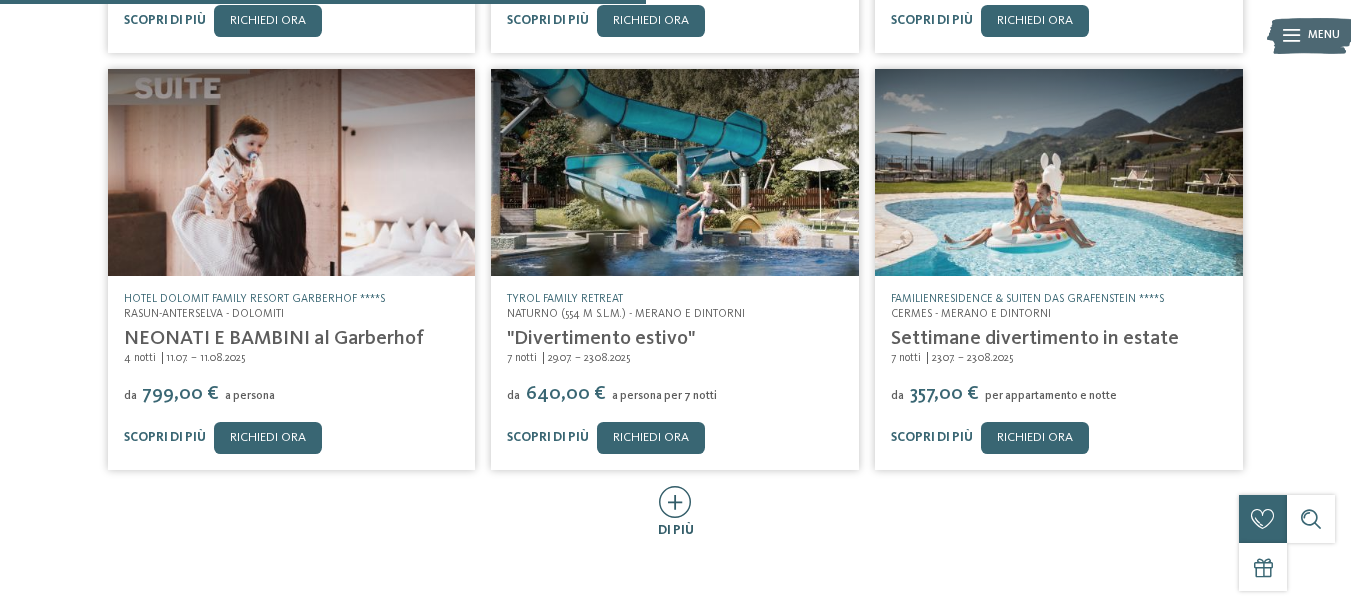 click at bounding box center [675, 502] 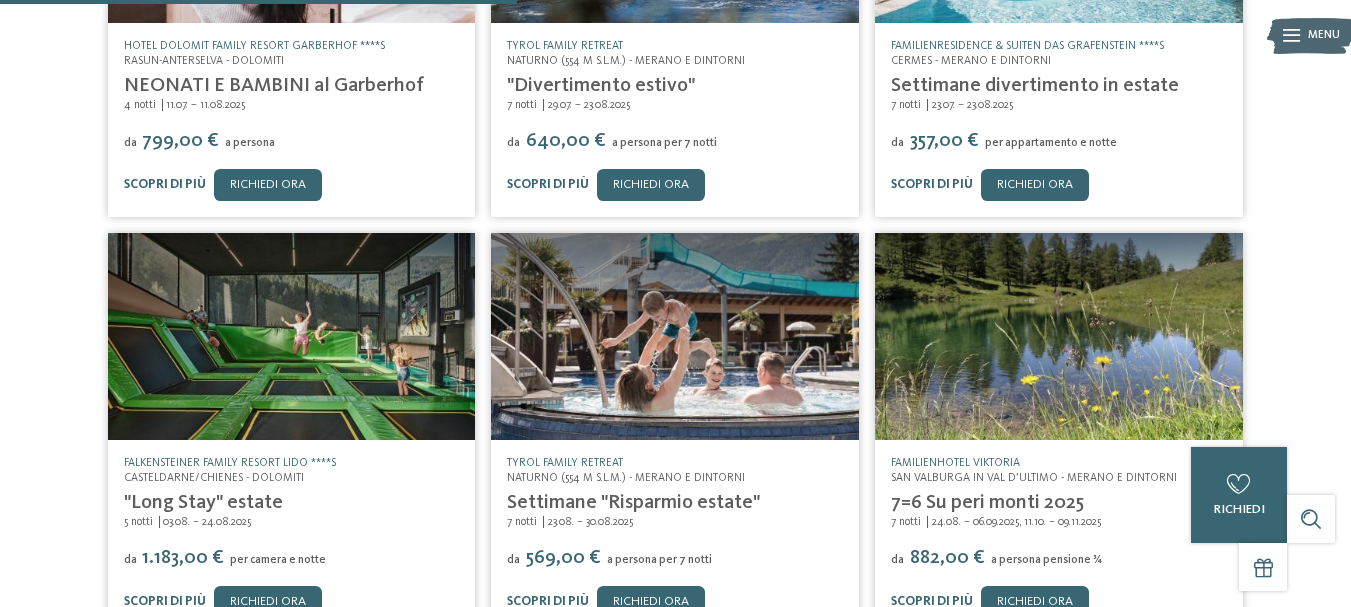 scroll, scrollTop: 1126, scrollLeft: 0, axis: vertical 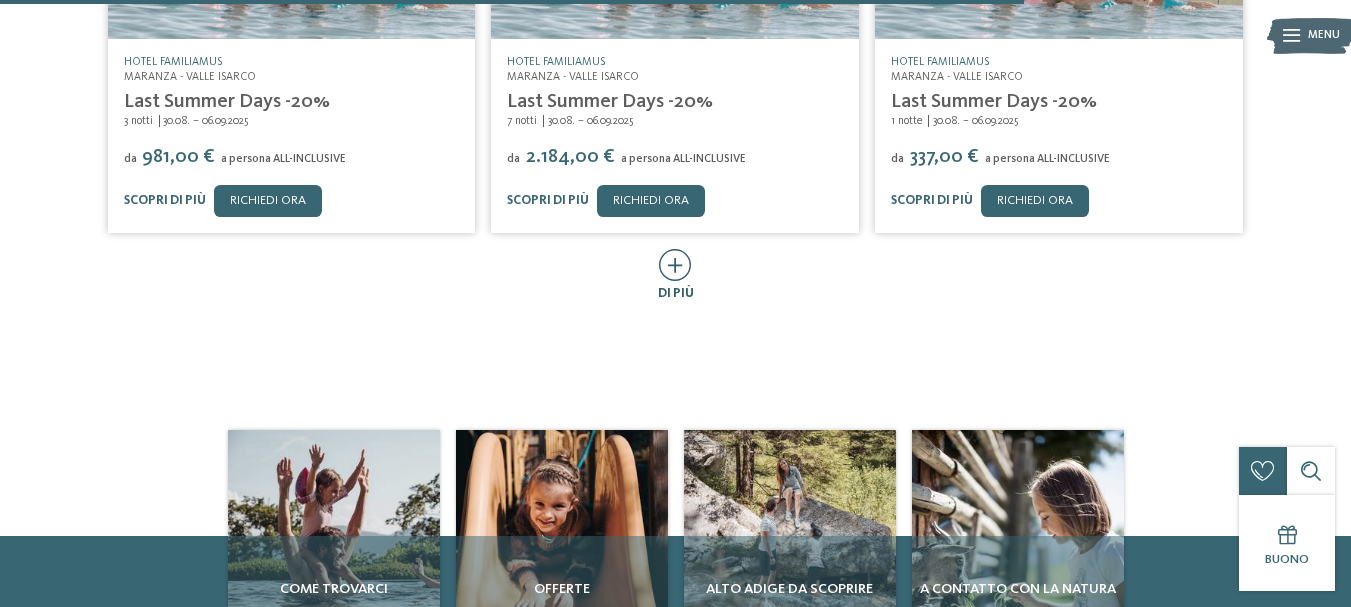 click at bounding box center (675, 265) 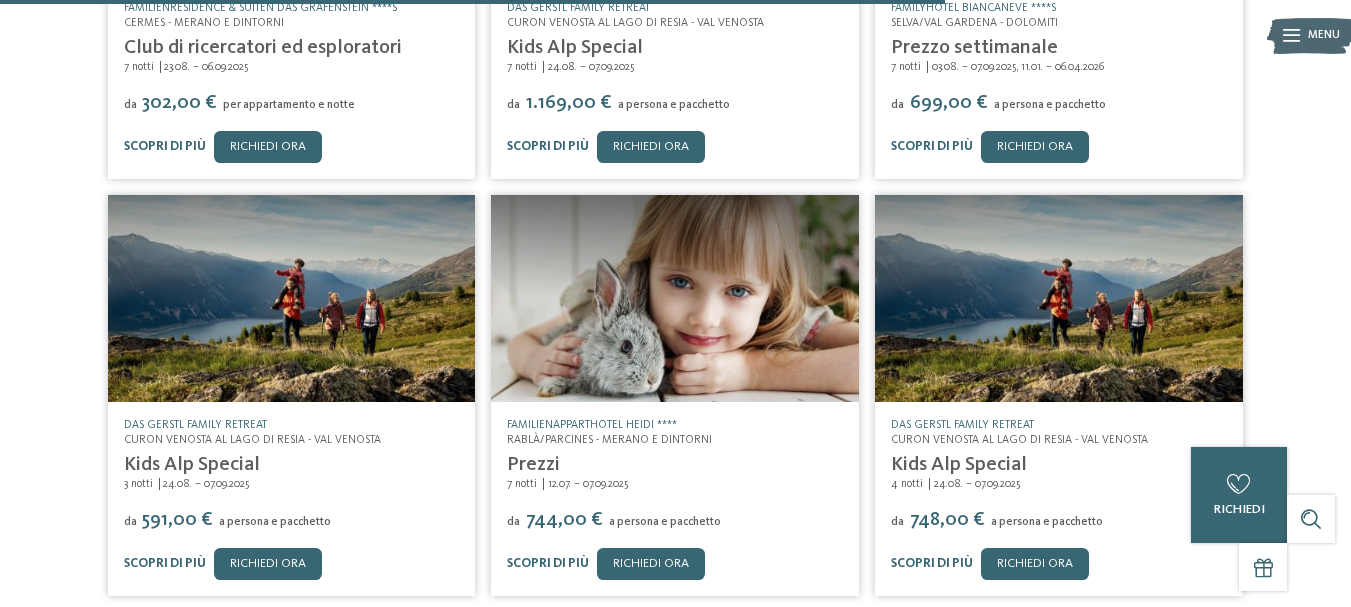 scroll, scrollTop: 2300, scrollLeft: 0, axis: vertical 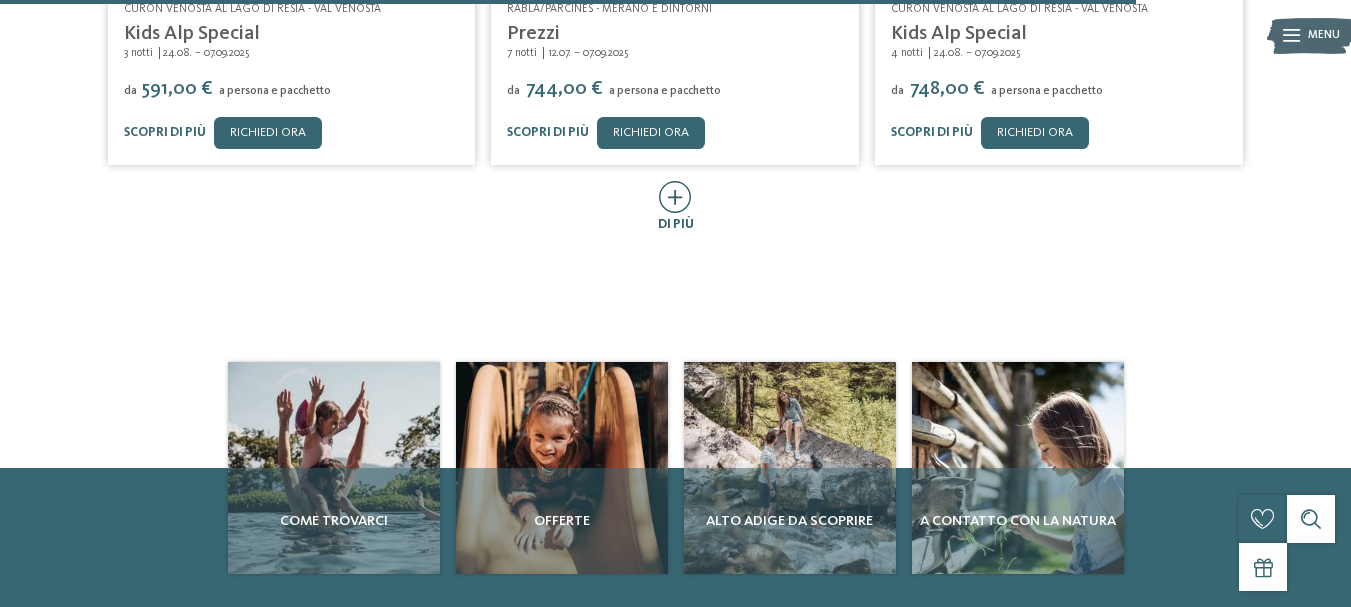 click at bounding box center (675, 197) 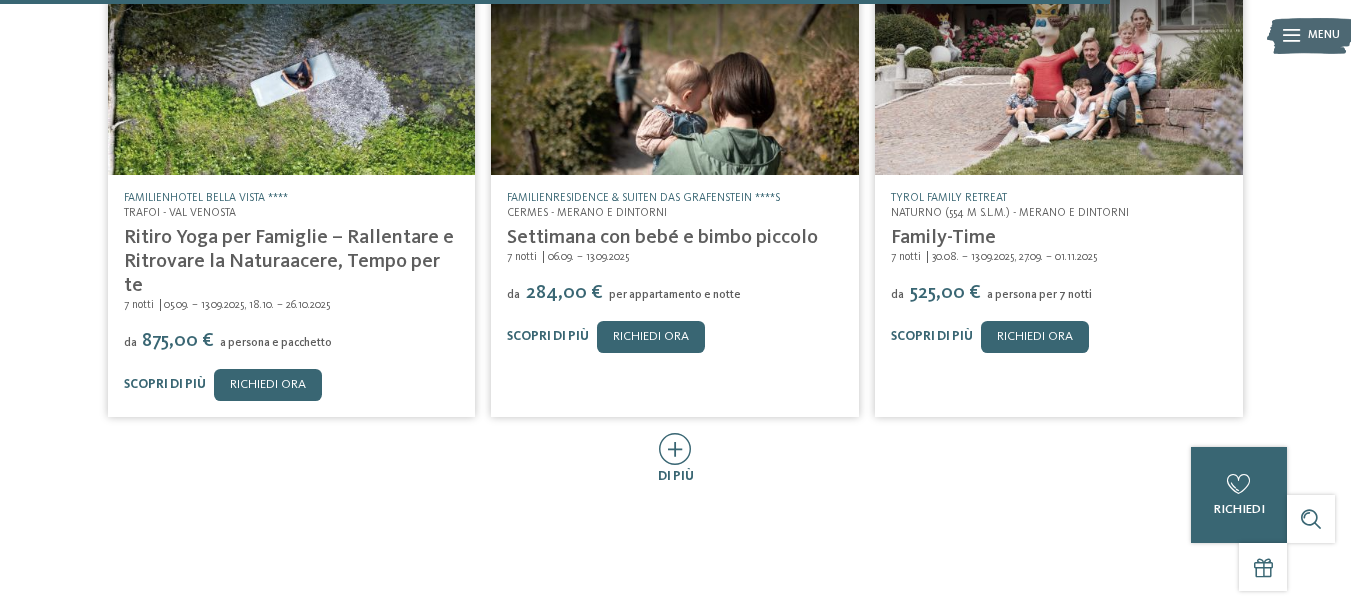 scroll, scrollTop: 3386, scrollLeft: 0, axis: vertical 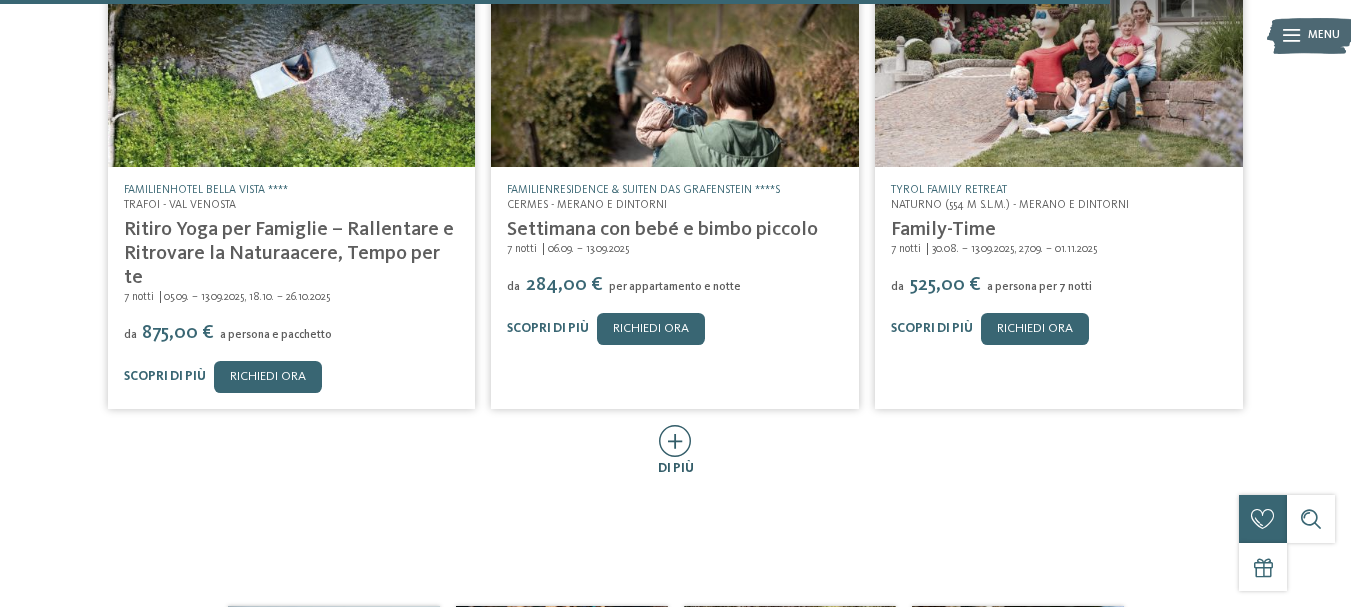 click at bounding box center [675, 441] 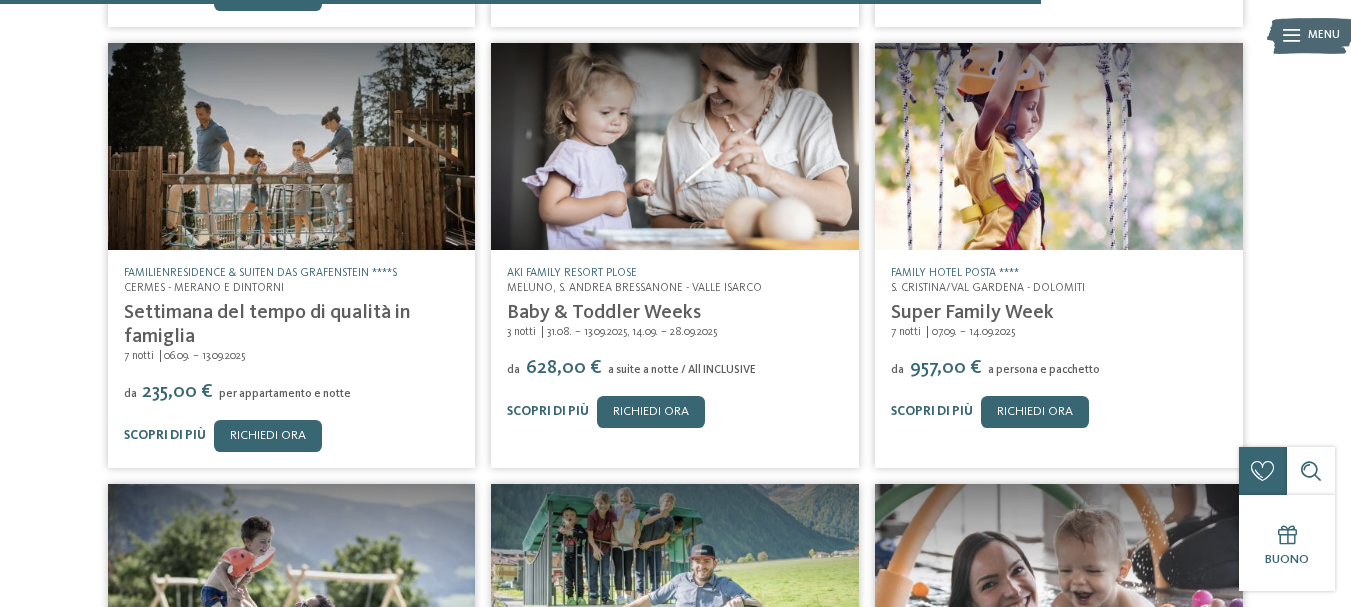 scroll, scrollTop: 3865, scrollLeft: 0, axis: vertical 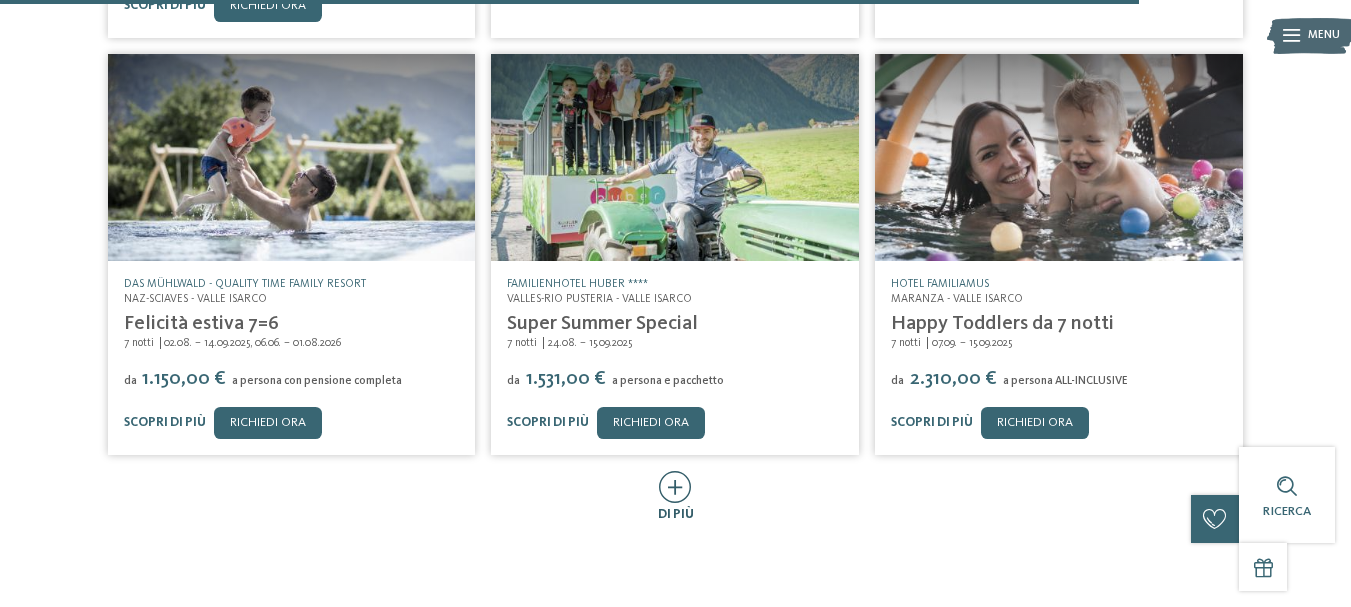 click at bounding box center [675, 487] 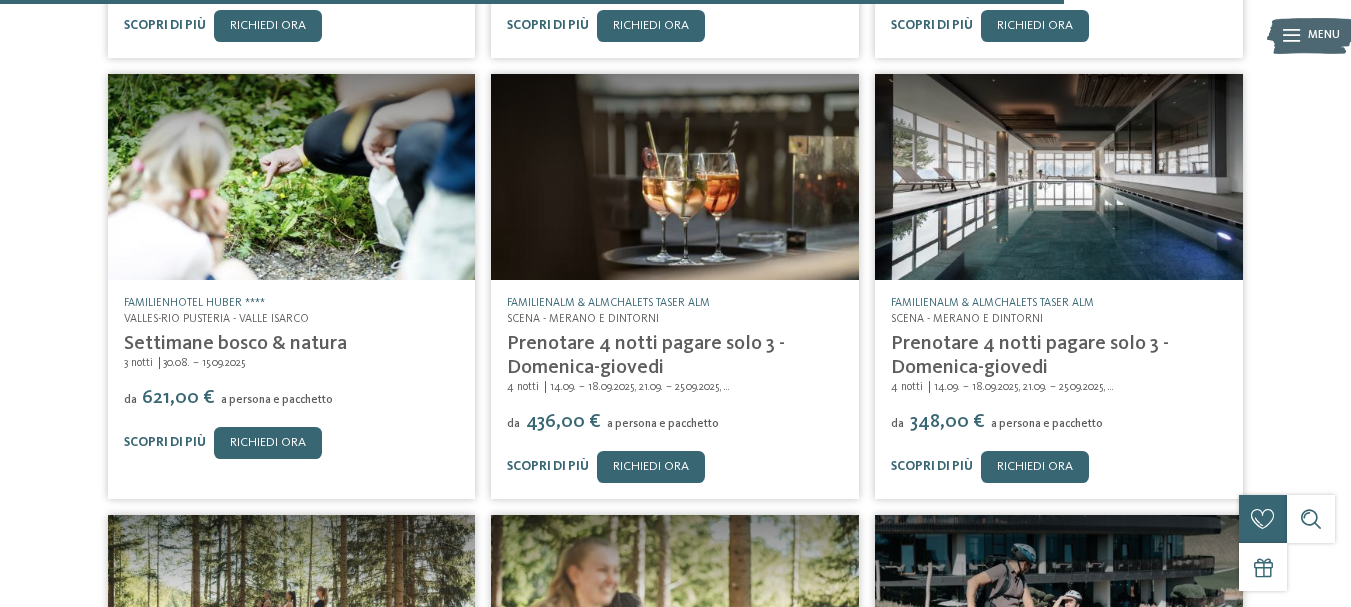 scroll, scrollTop: 4618, scrollLeft: 0, axis: vertical 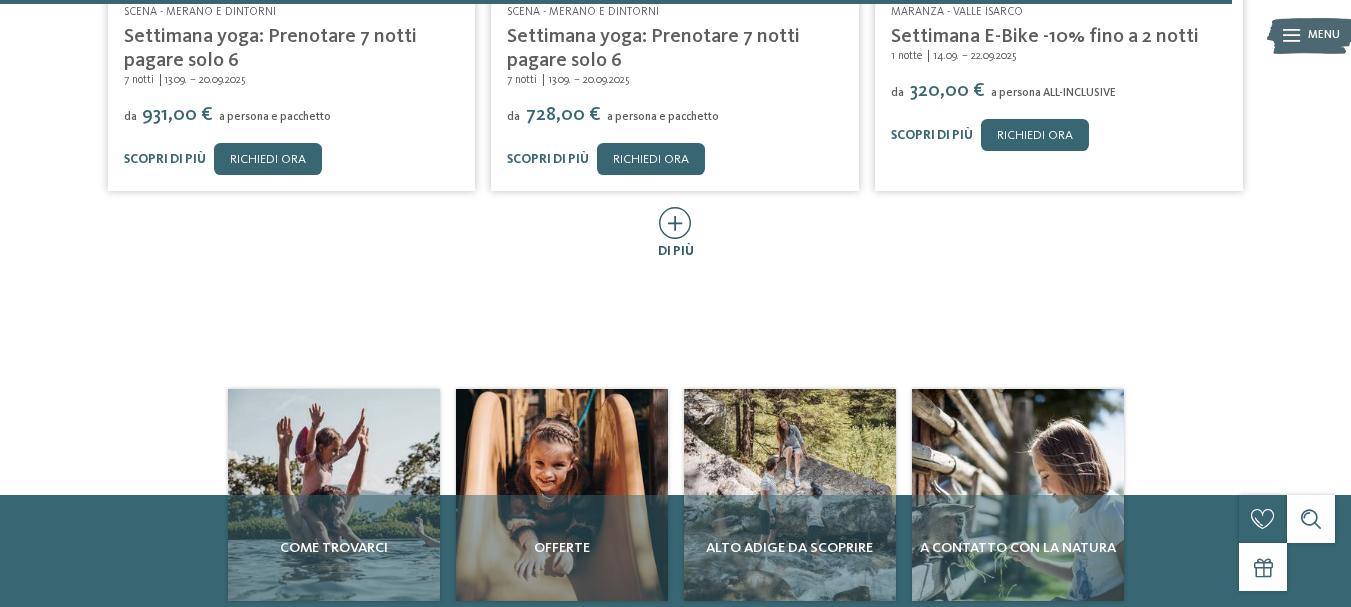 click at bounding box center (675, 223) 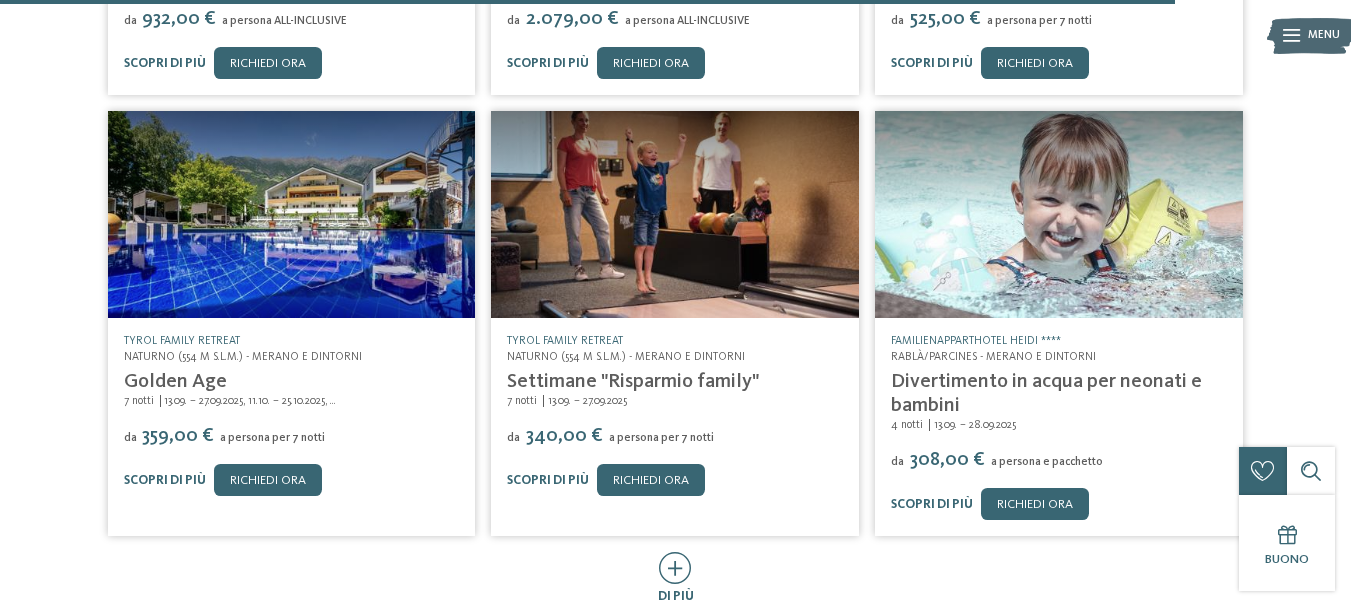 scroll, scrollTop: 5843, scrollLeft: 0, axis: vertical 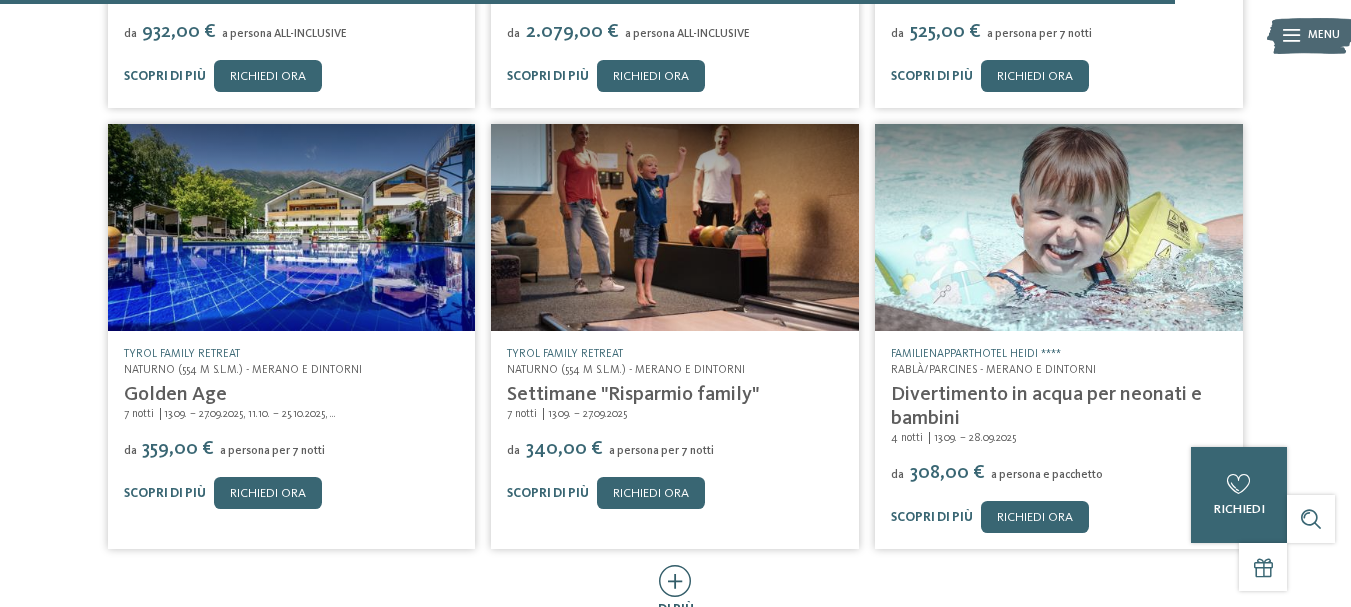 click at bounding box center (675, 581) 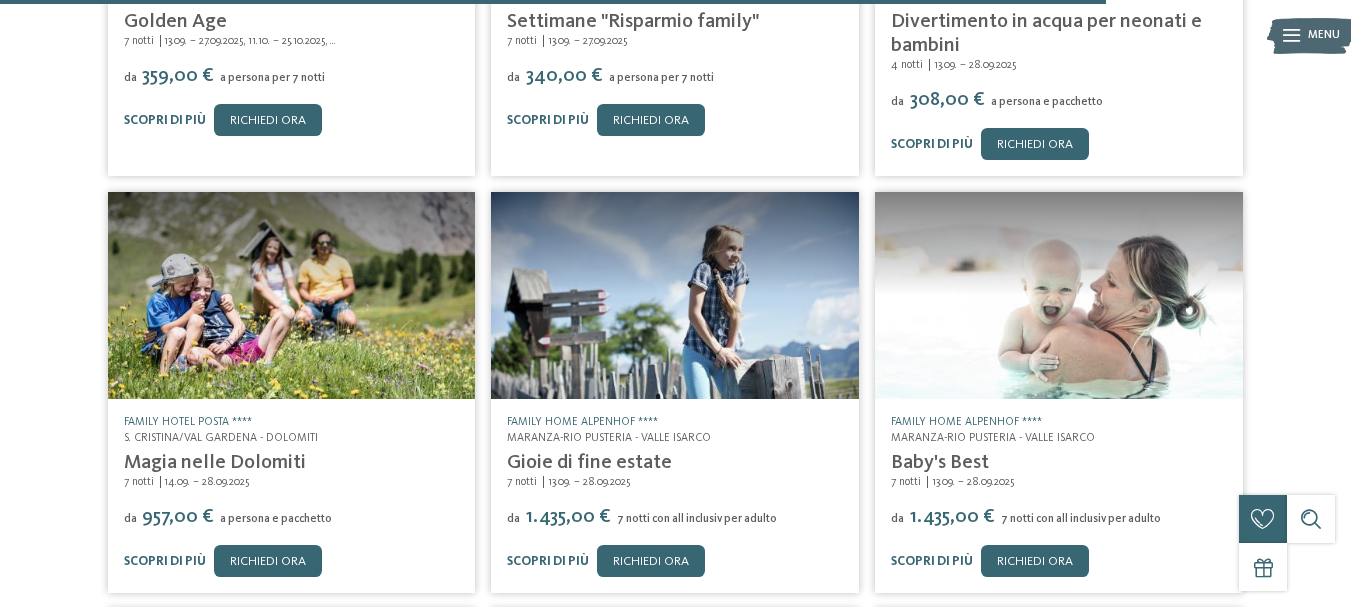 scroll, scrollTop: 6330, scrollLeft: 0, axis: vertical 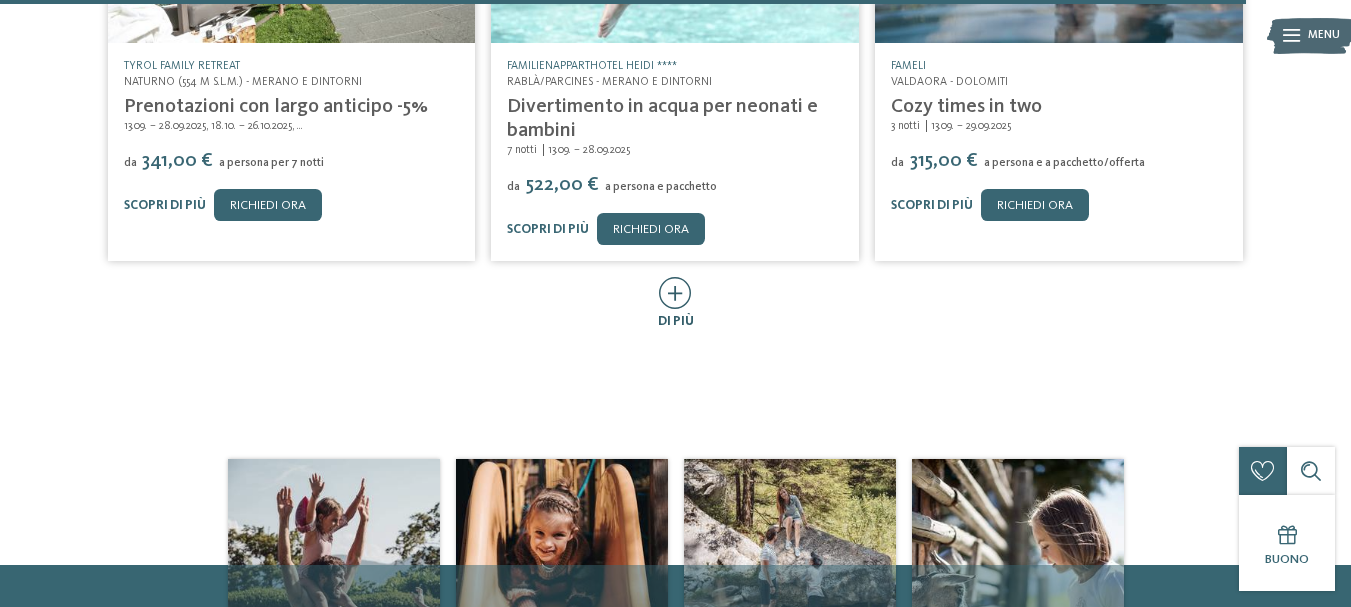 click at bounding box center [675, 293] 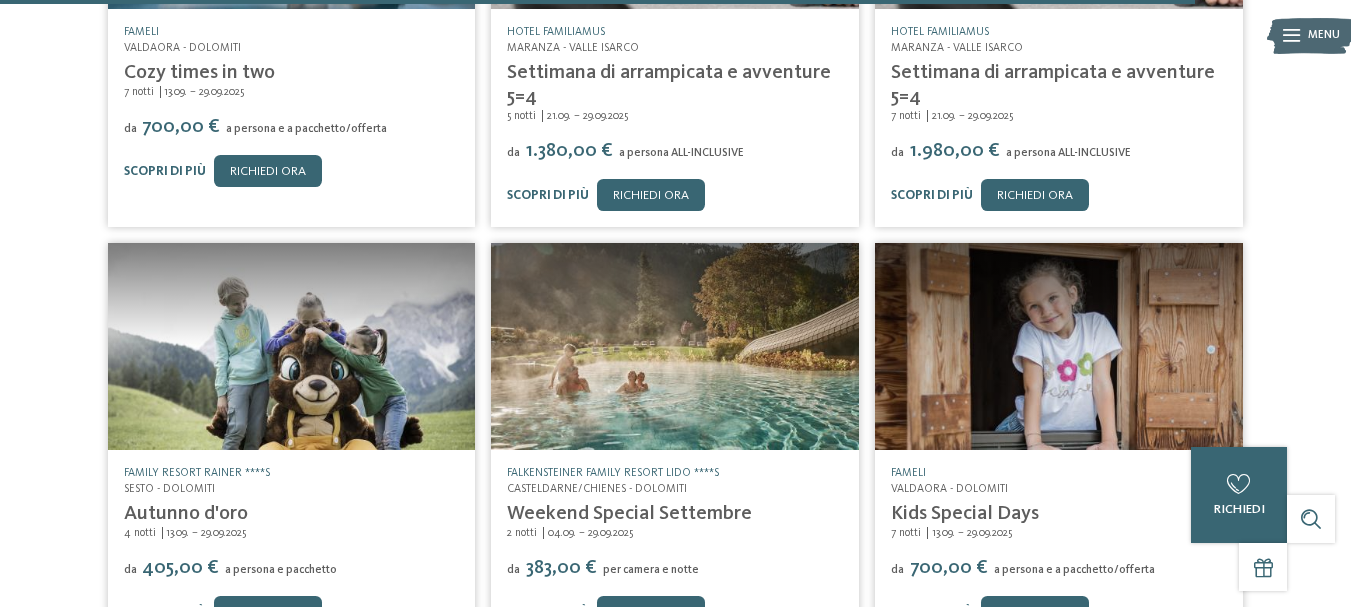 scroll, scrollTop: 7511, scrollLeft: 0, axis: vertical 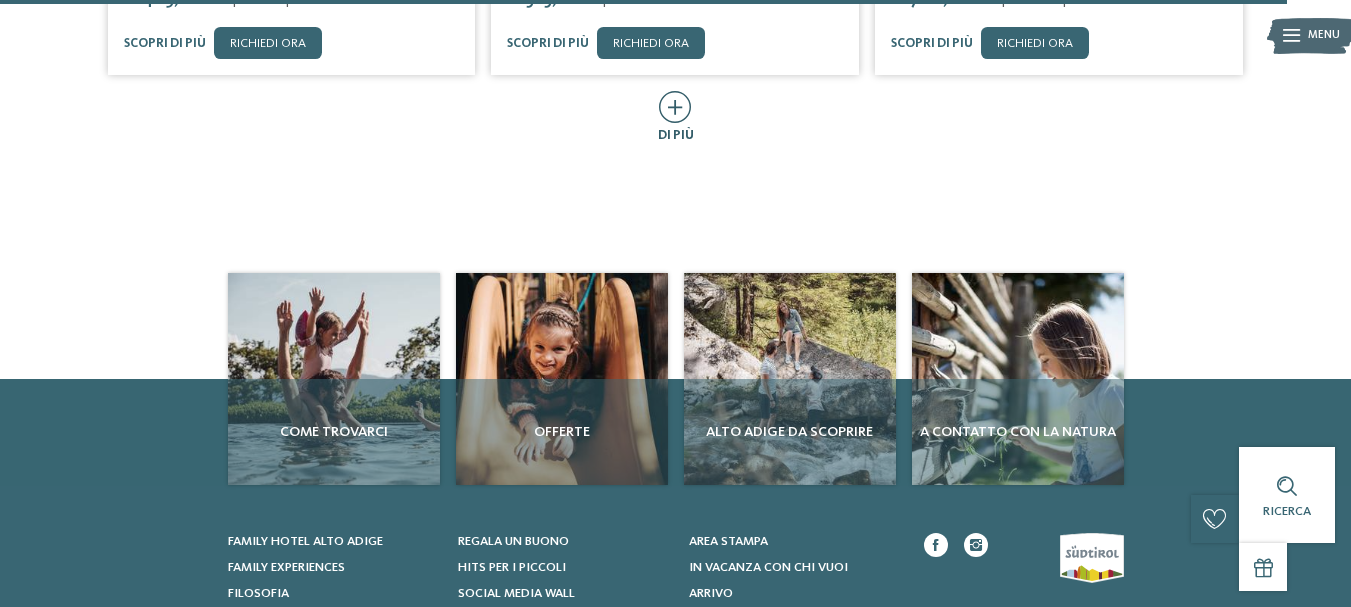click at bounding box center [675, 107] 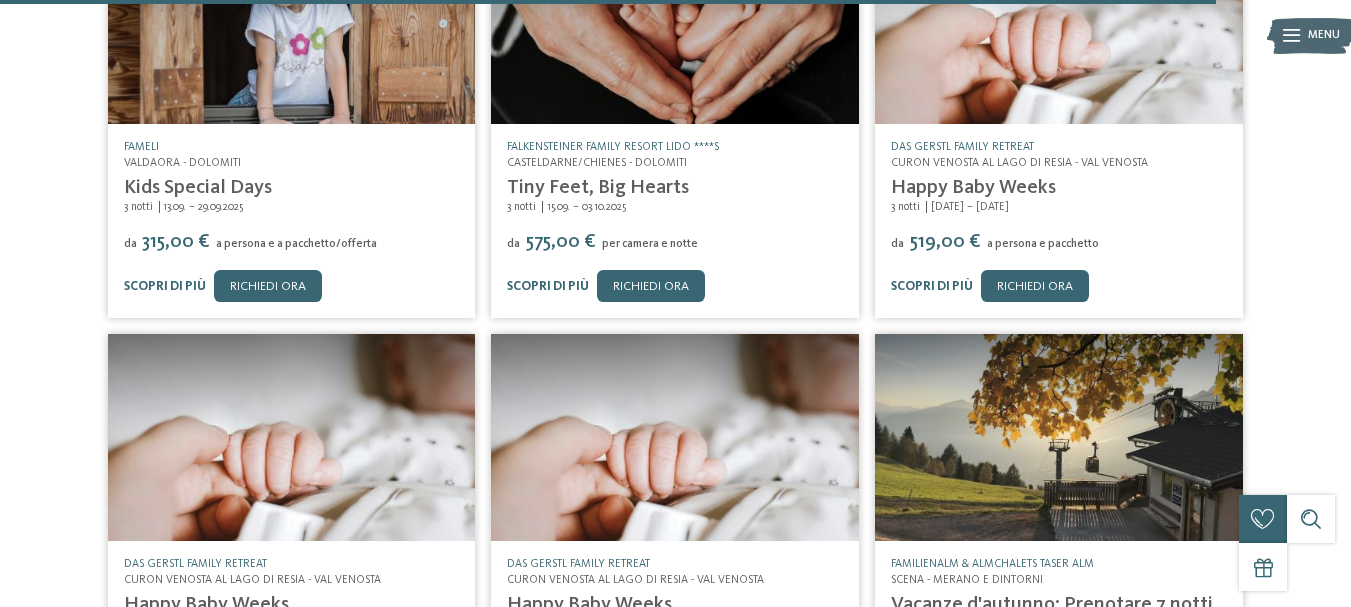scroll, scrollTop: 8450, scrollLeft: 0, axis: vertical 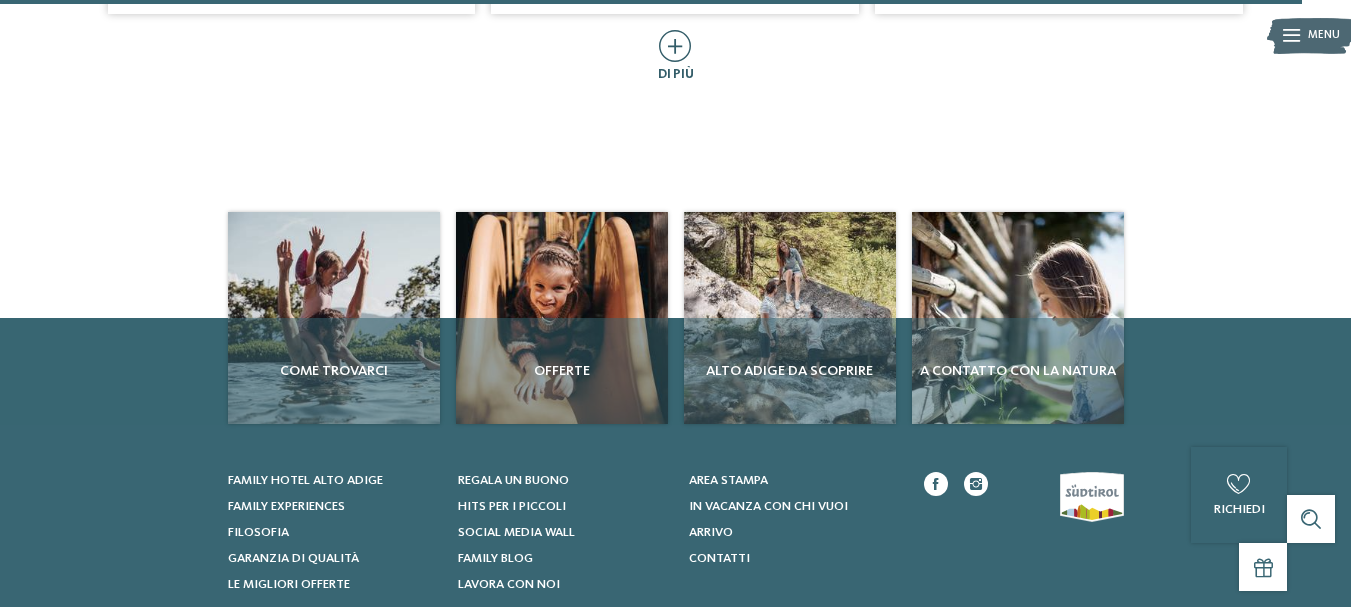 click at bounding box center (675, 46) 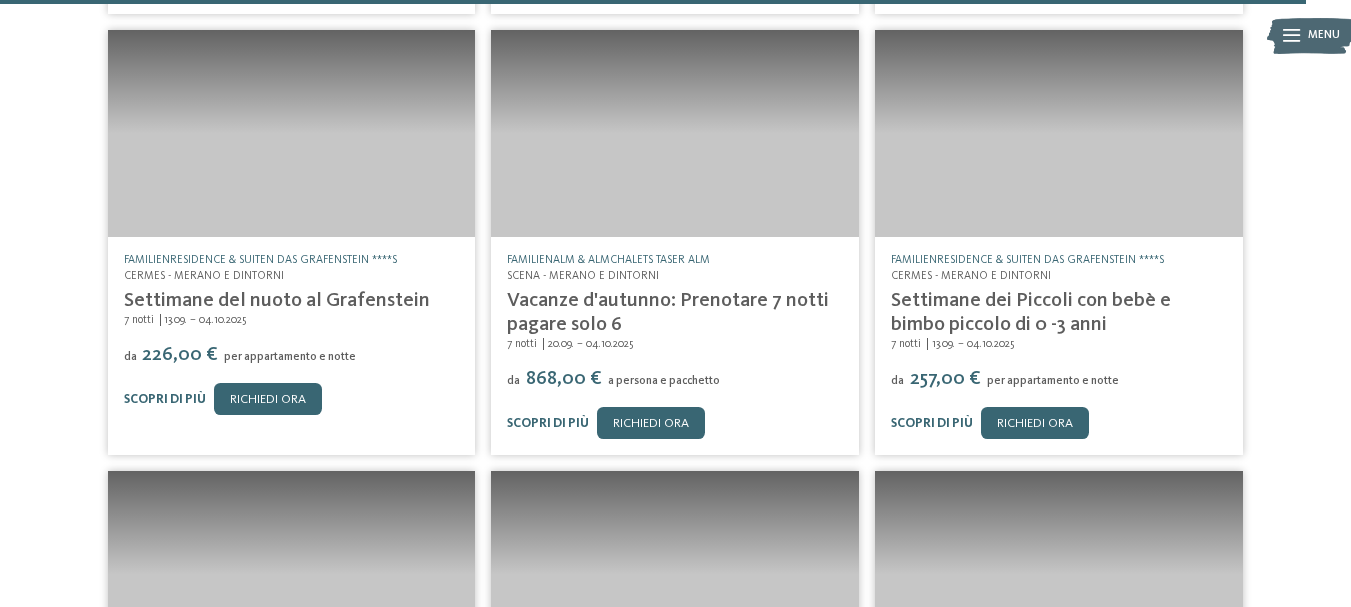 scroll, scrollTop: 9834, scrollLeft: 0, axis: vertical 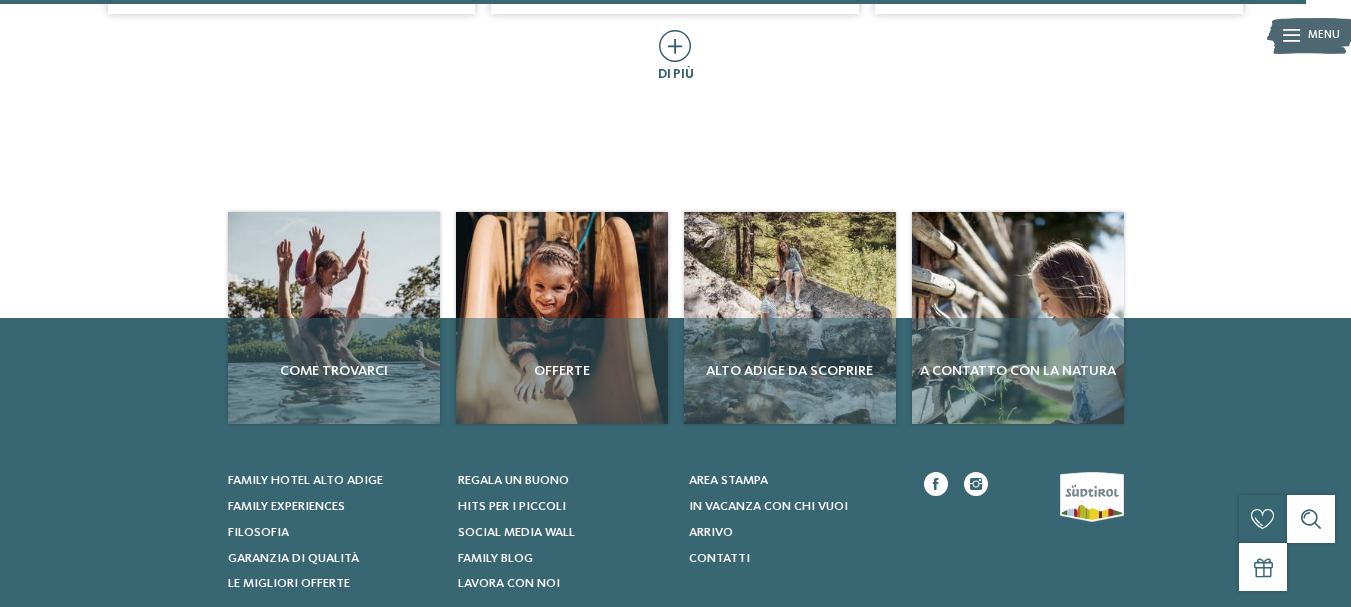 click at bounding box center (675, 46) 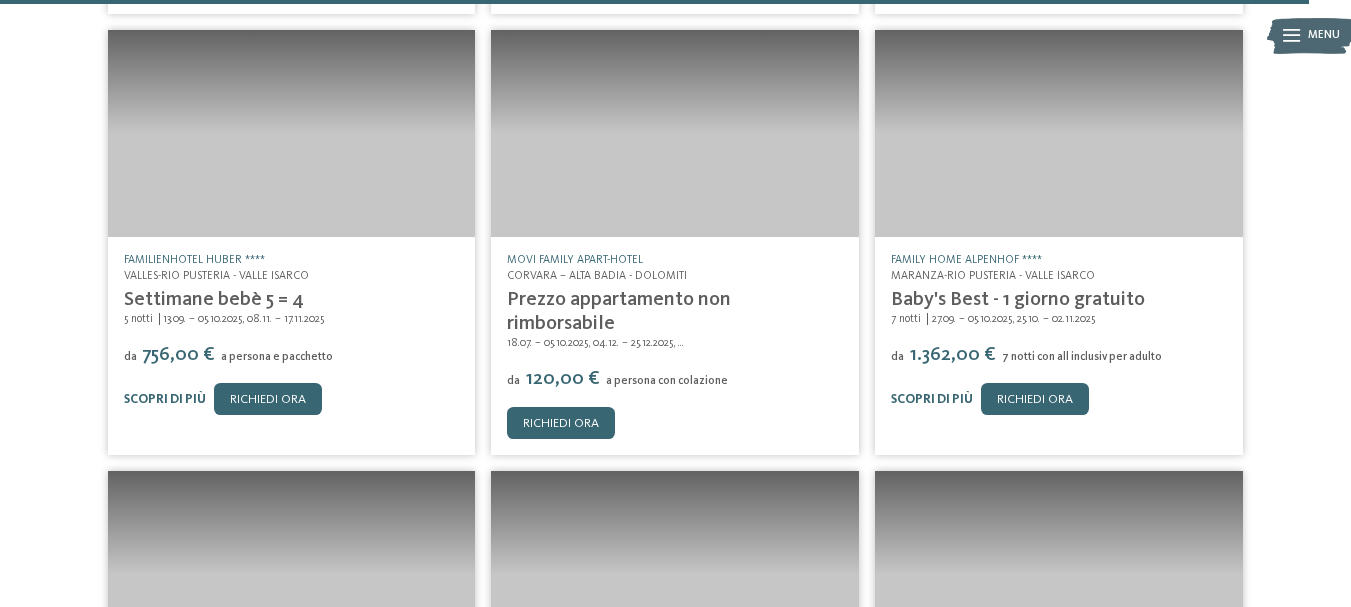 scroll, scrollTop: 10668, scrollLeft: 0, axis: vertical 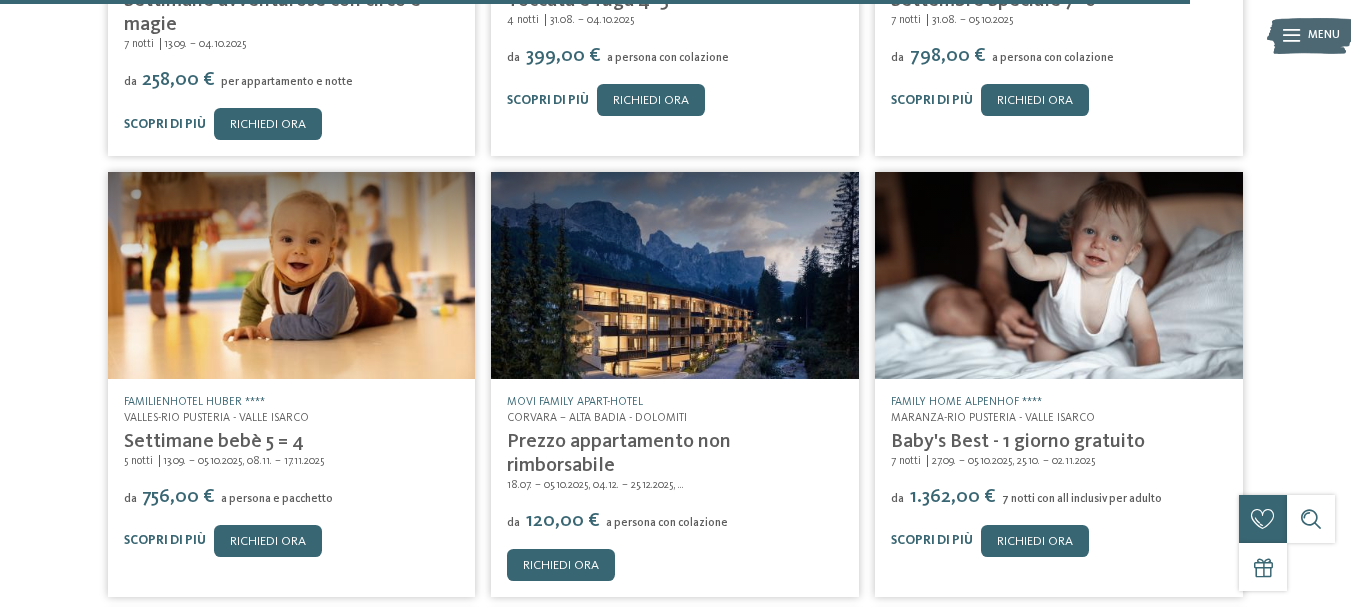 click at bounding box center (675, 275) 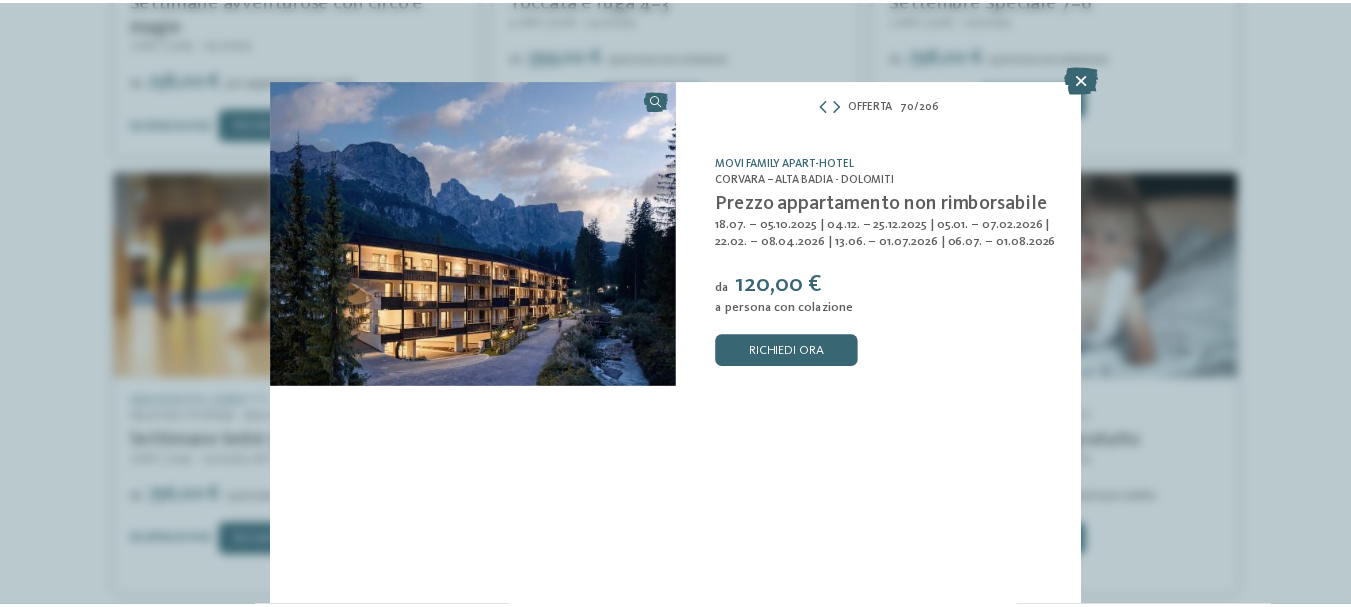 scroll, scrollTop: 0, scrollLeft: 0, axis: both 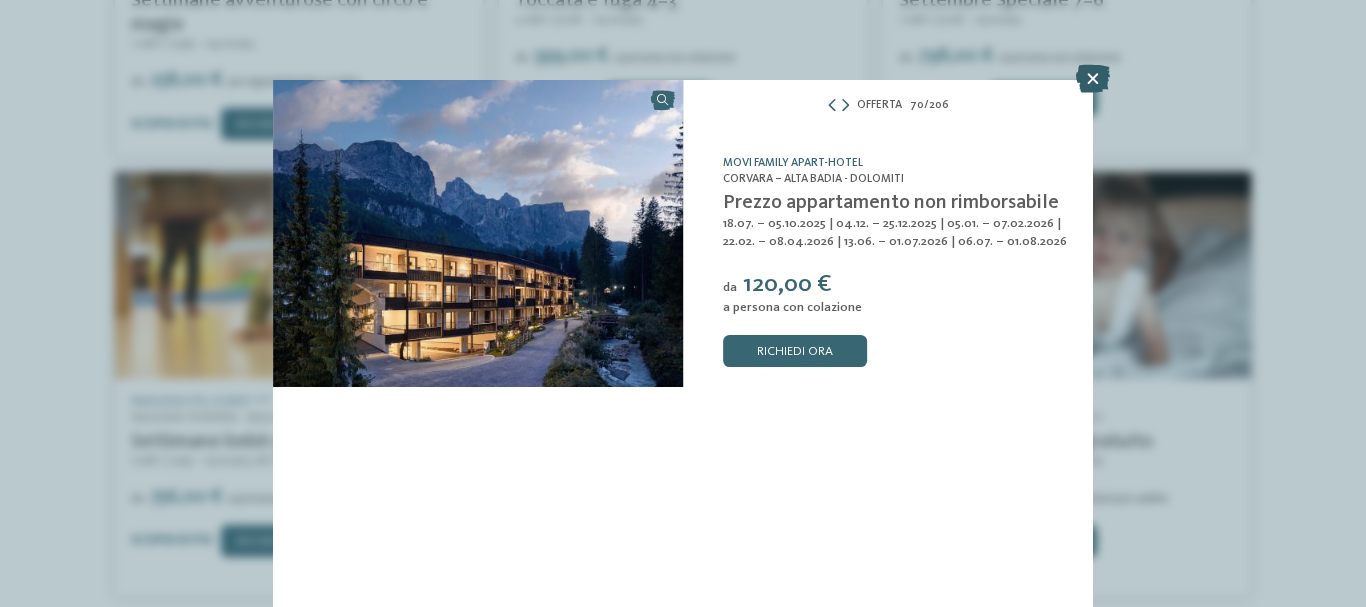 click at bounding box center (1093, 79) 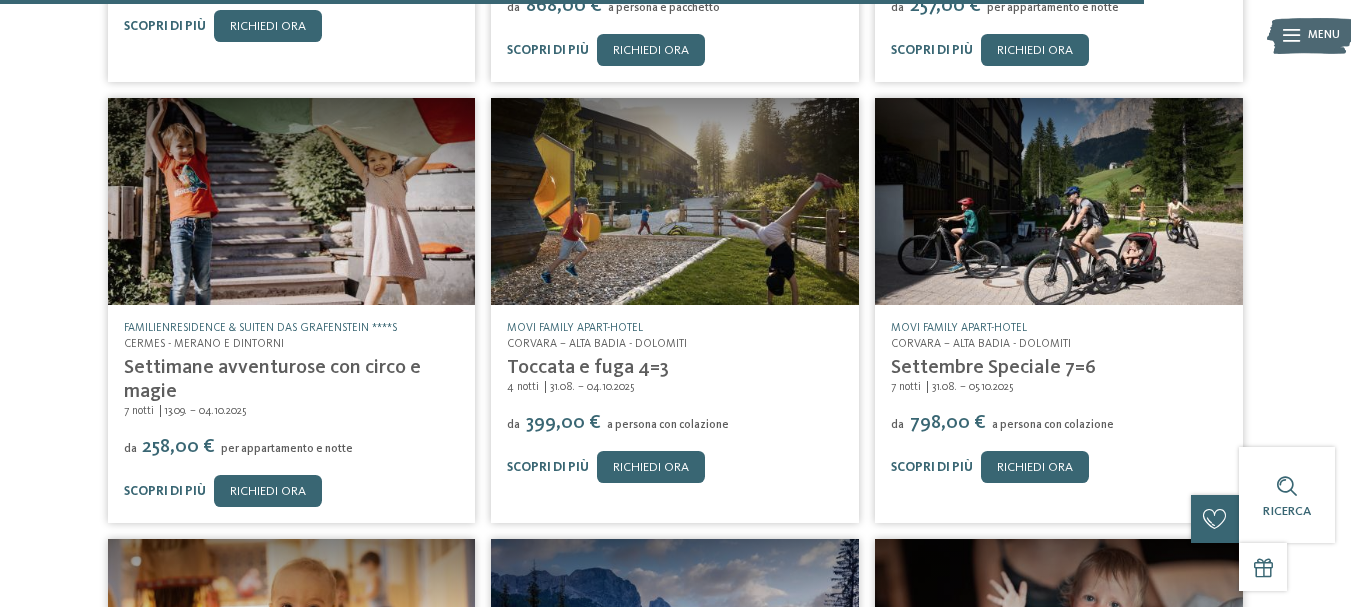 scroll, scrollTop: 9305, scrollLeft: 0, axis: vertical 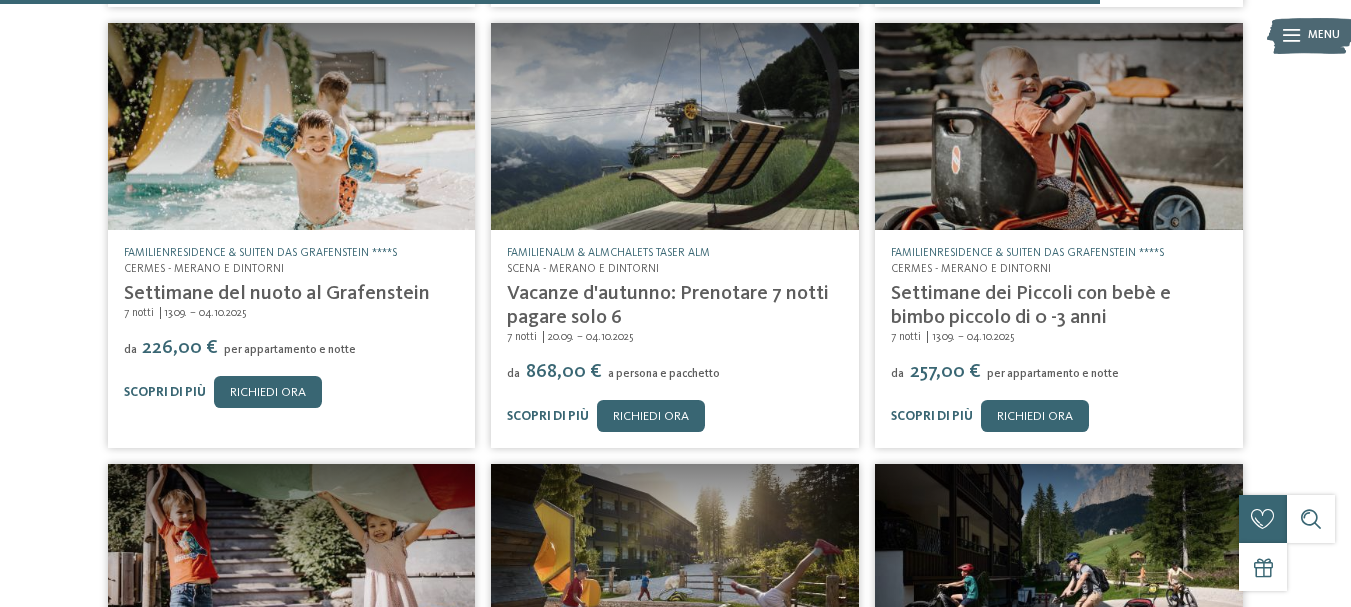 click at bounding box center [675, 126] 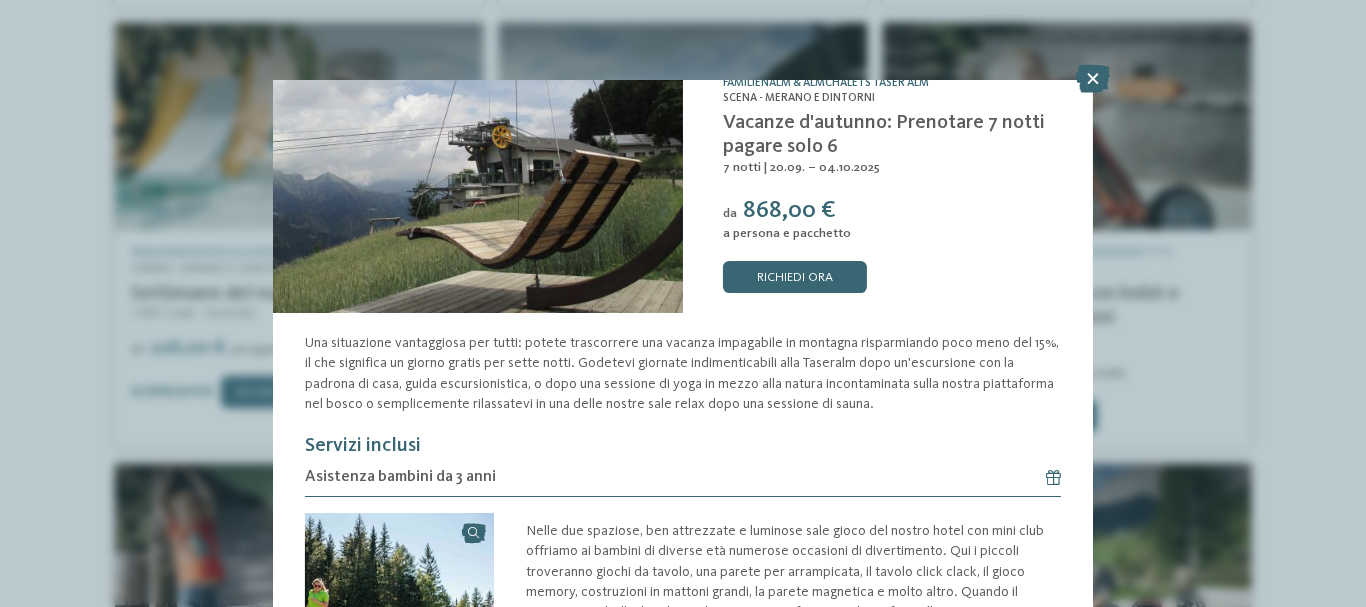 scroll, scrollTop: 297, scrollLeft: 0, axis: vertical 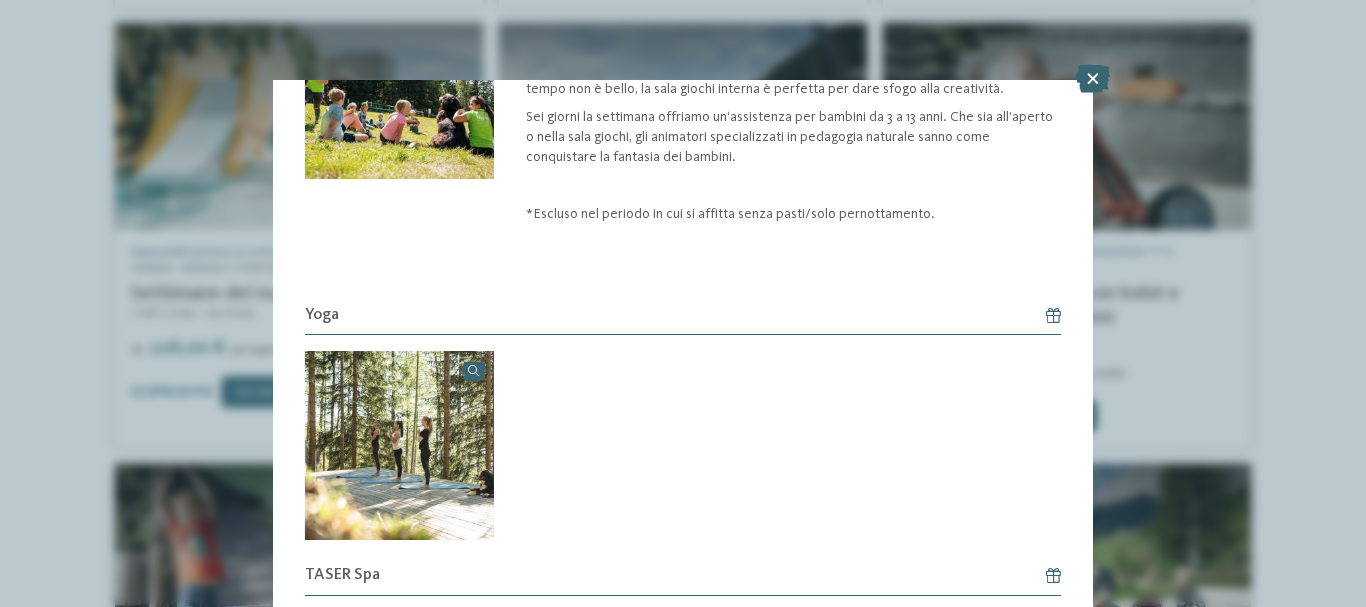 click on "Offerta
65
/
206
slide  65   of 206" at bounding box center [683, 303] 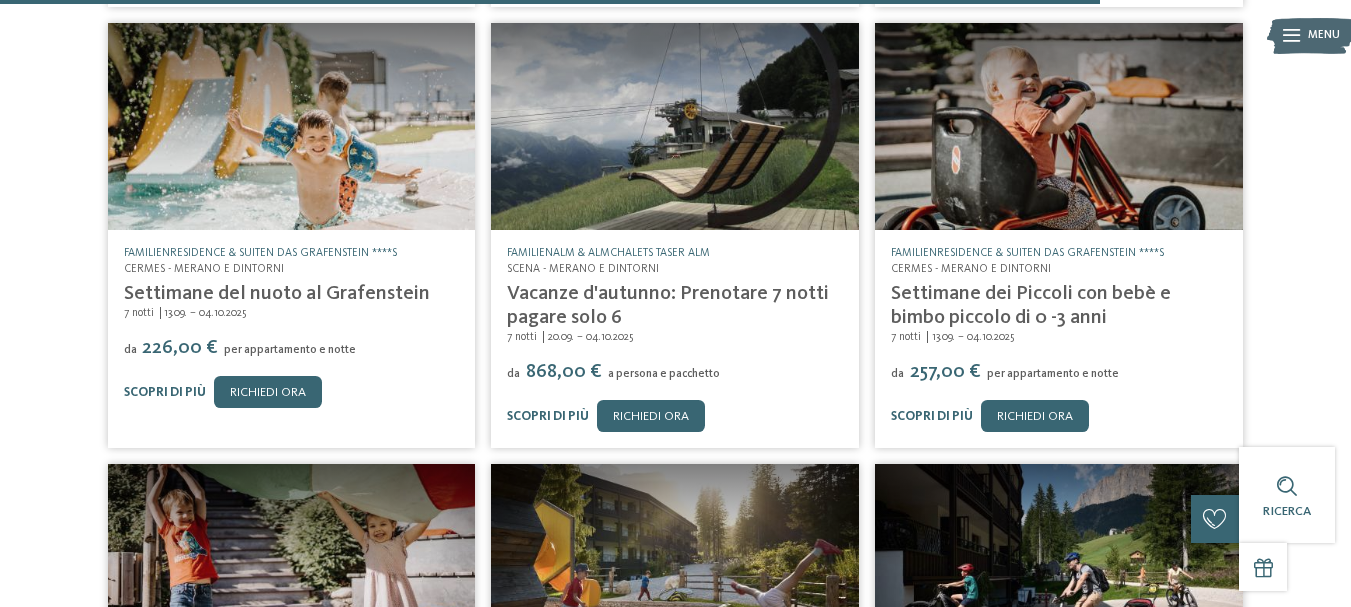 click at bounding box center [675, 126] 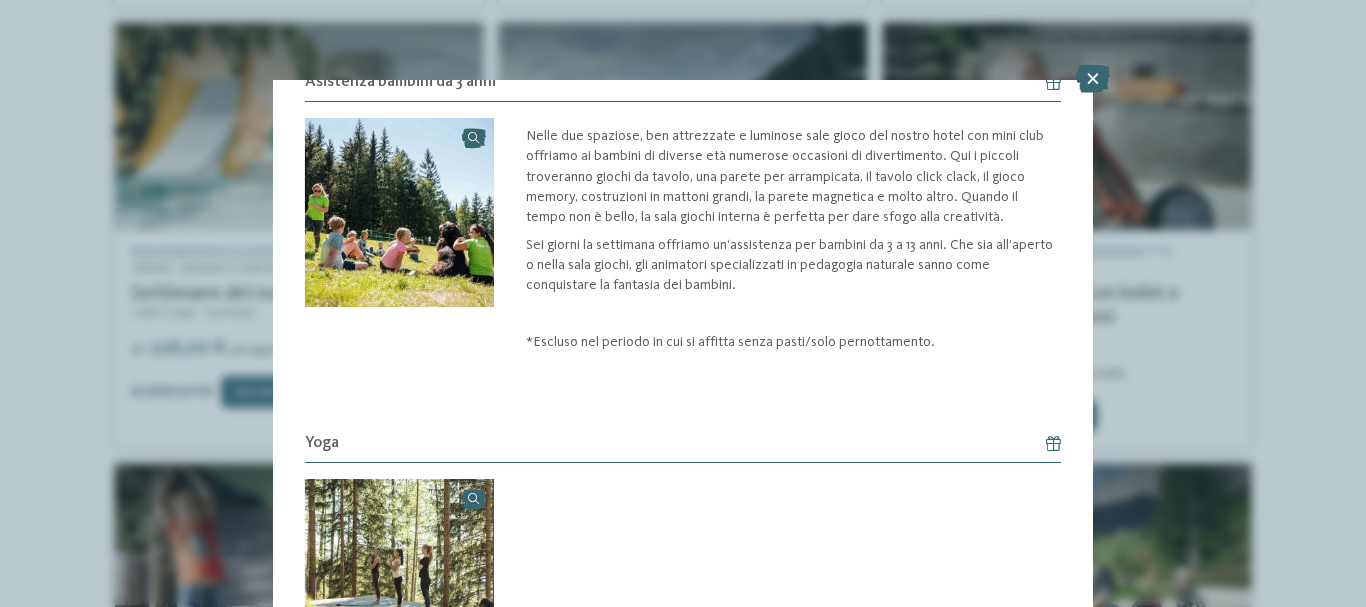 scroll, scrollTop: 404, scrollLeft: 0, axis: vertical 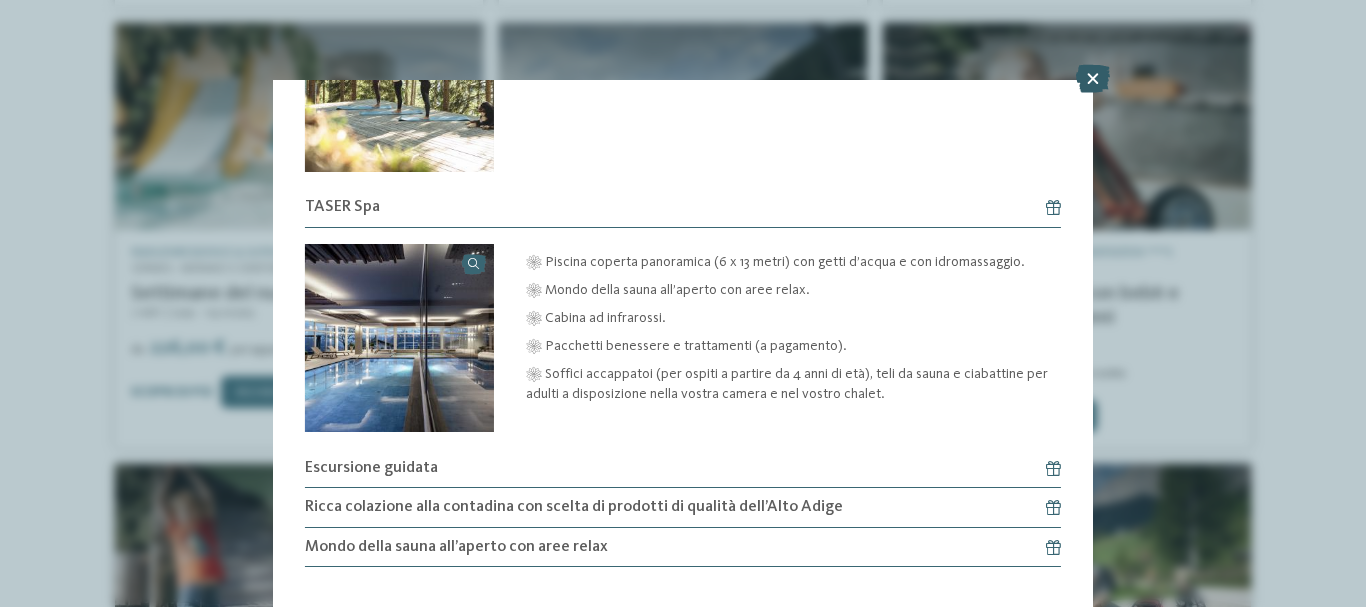 click at bounding box center [1093, 79] 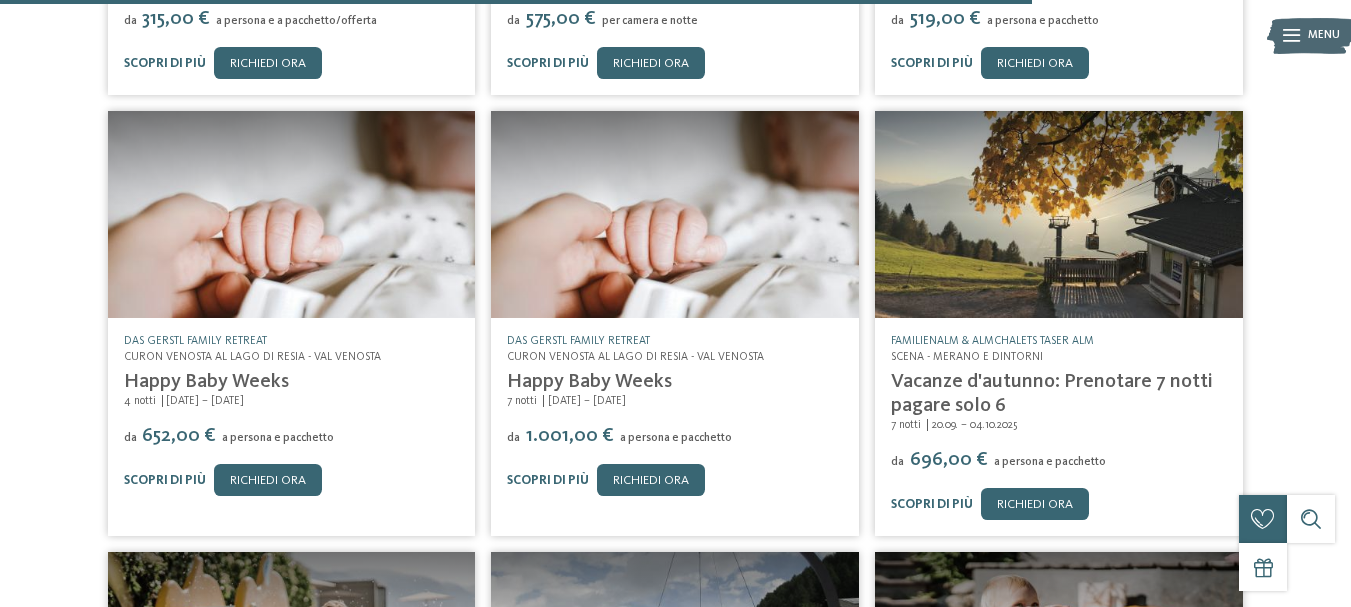 scroll, scrollTop: 8389, scrollLeft: 0, axis: vertical 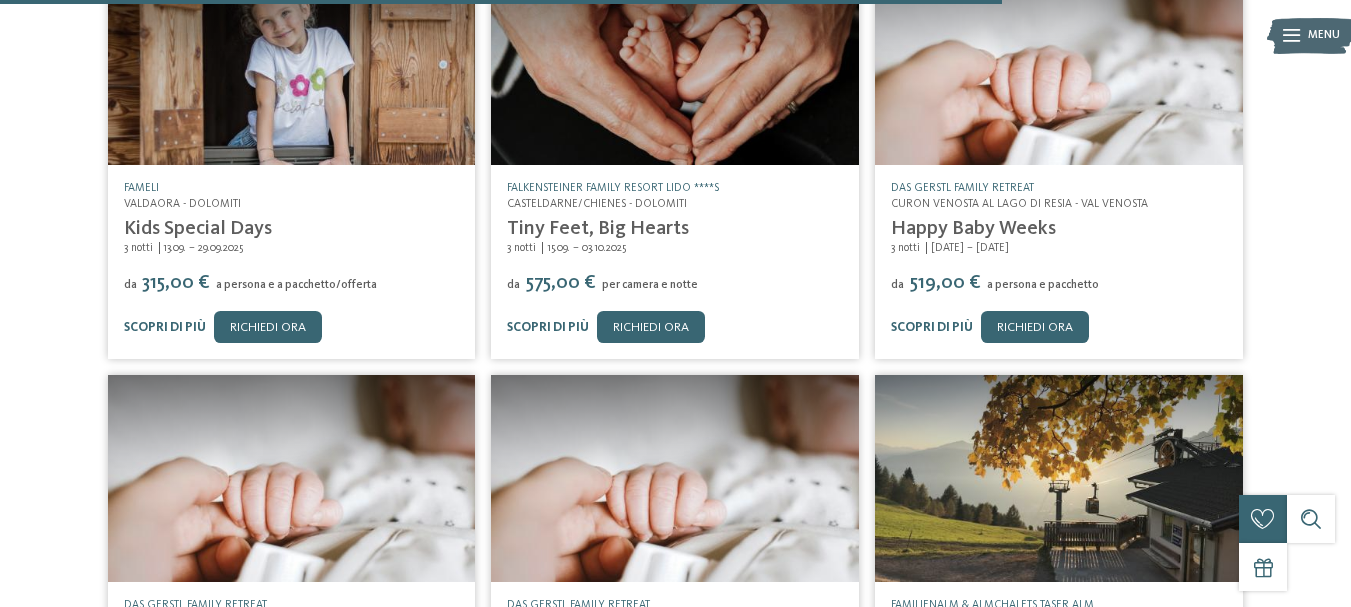drag, startPoint x: 762, startPoint y: 76, endPoint x: 1342, endPoint y: 93, distance: 580.2491 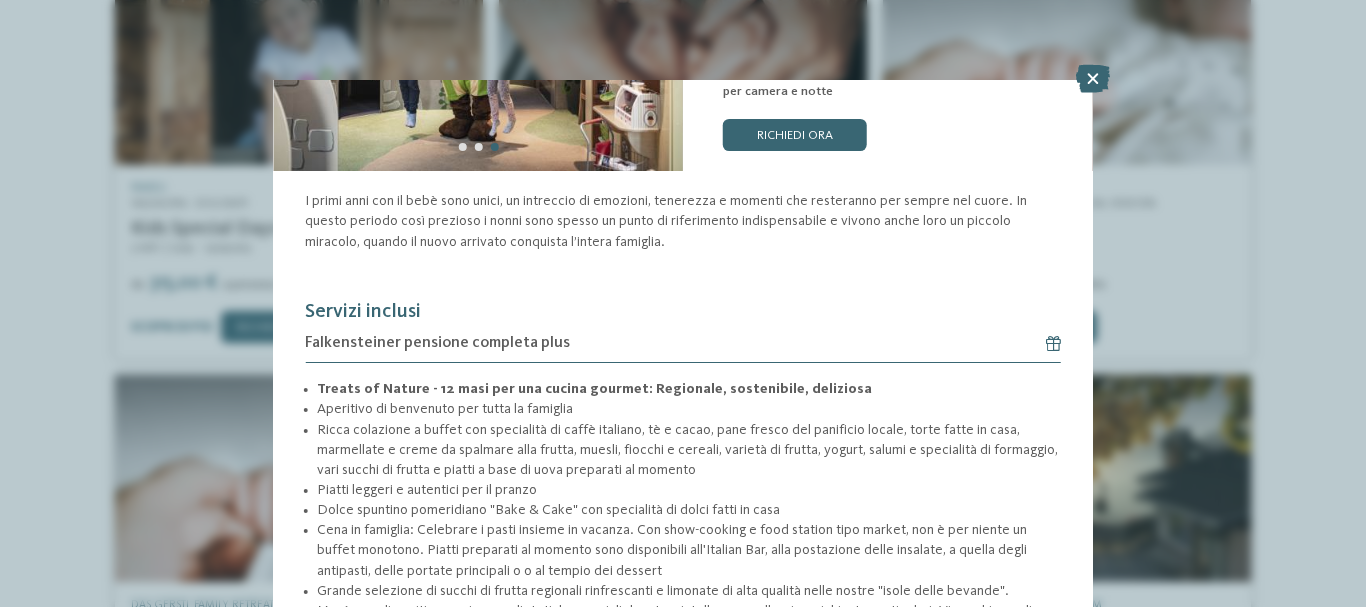scroll, scrollTop: 74, scrollLeft: 0, axis: vertical 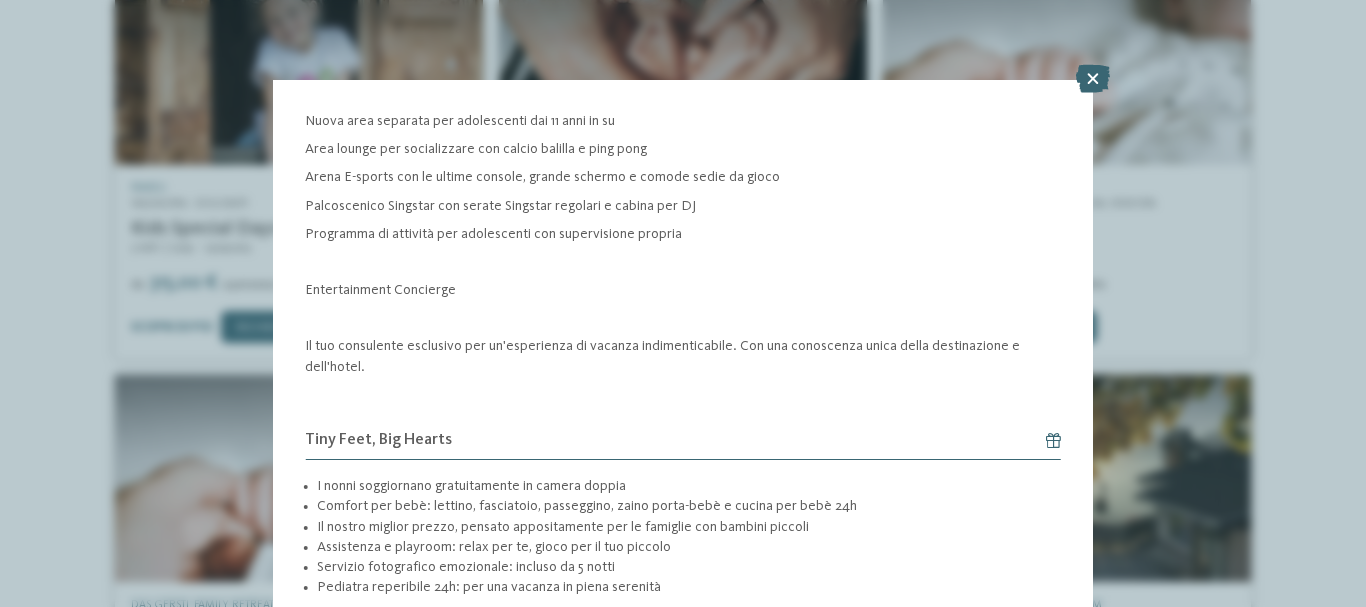 drag, startPoint x: 307, startPoint y: 287, endPoint x: 368, endPoint y: 362, distance: 96.67471 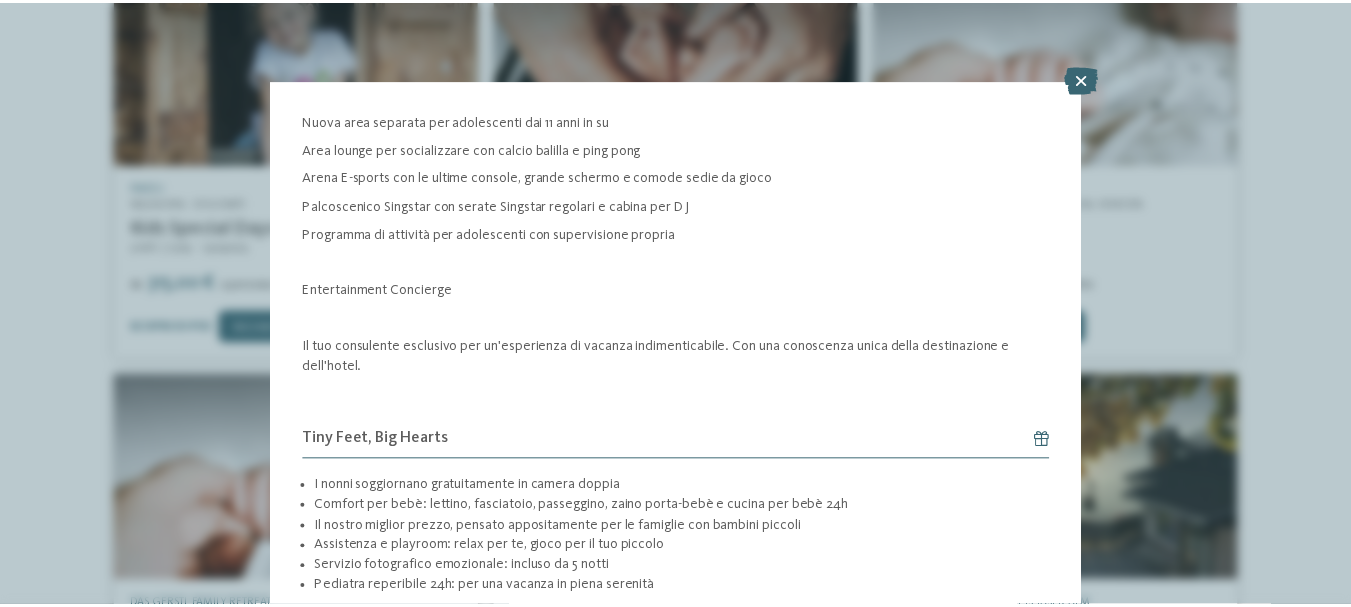 scroll, scrollTop: 1636, scrollLeft: 0, axis: vertical 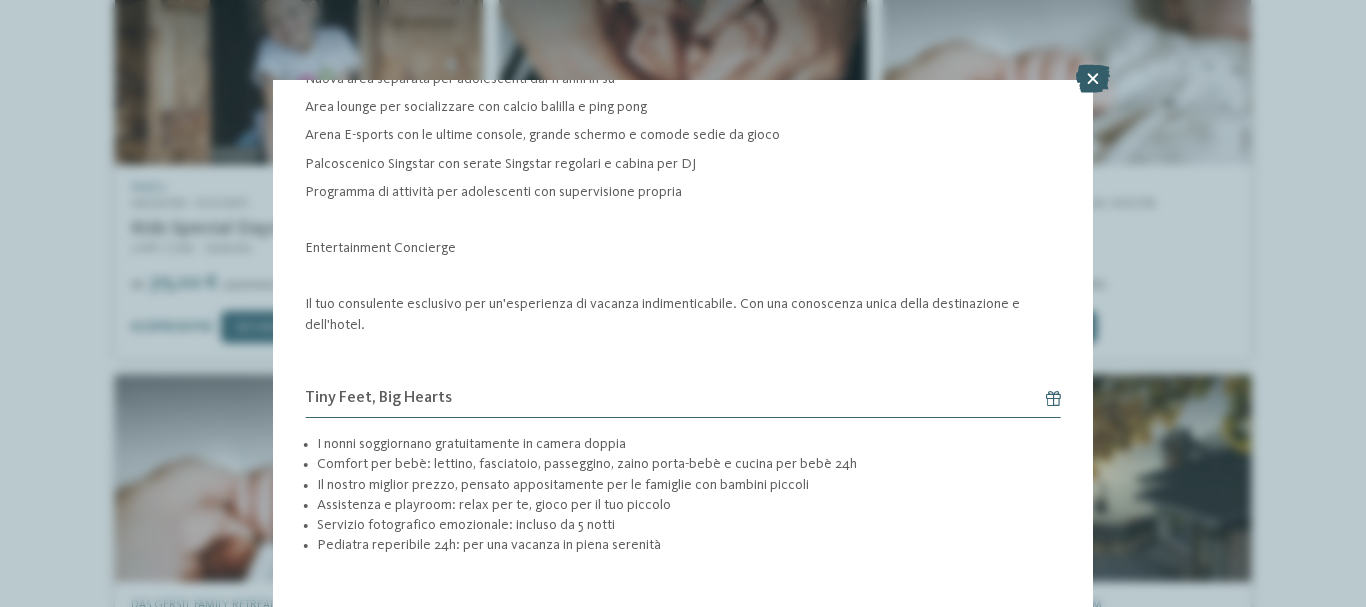 click at bounding box center [1093, 79] 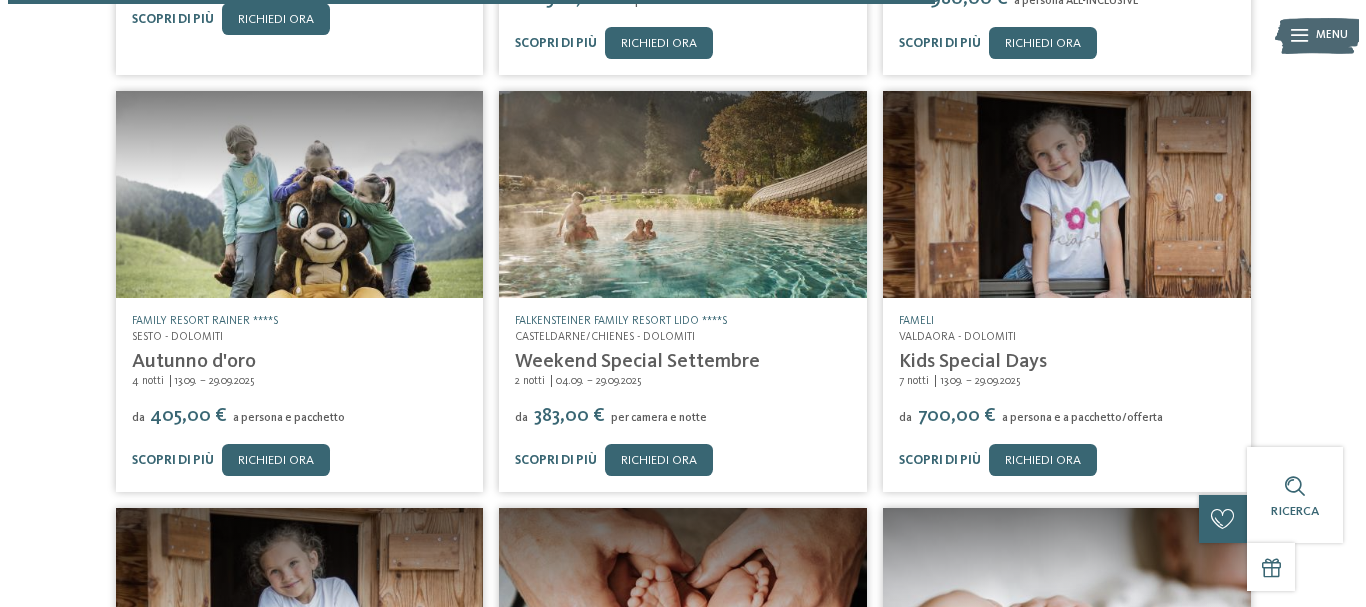 scroll, scrollTop: 7555, scrollLeft: 0, axis: vertical 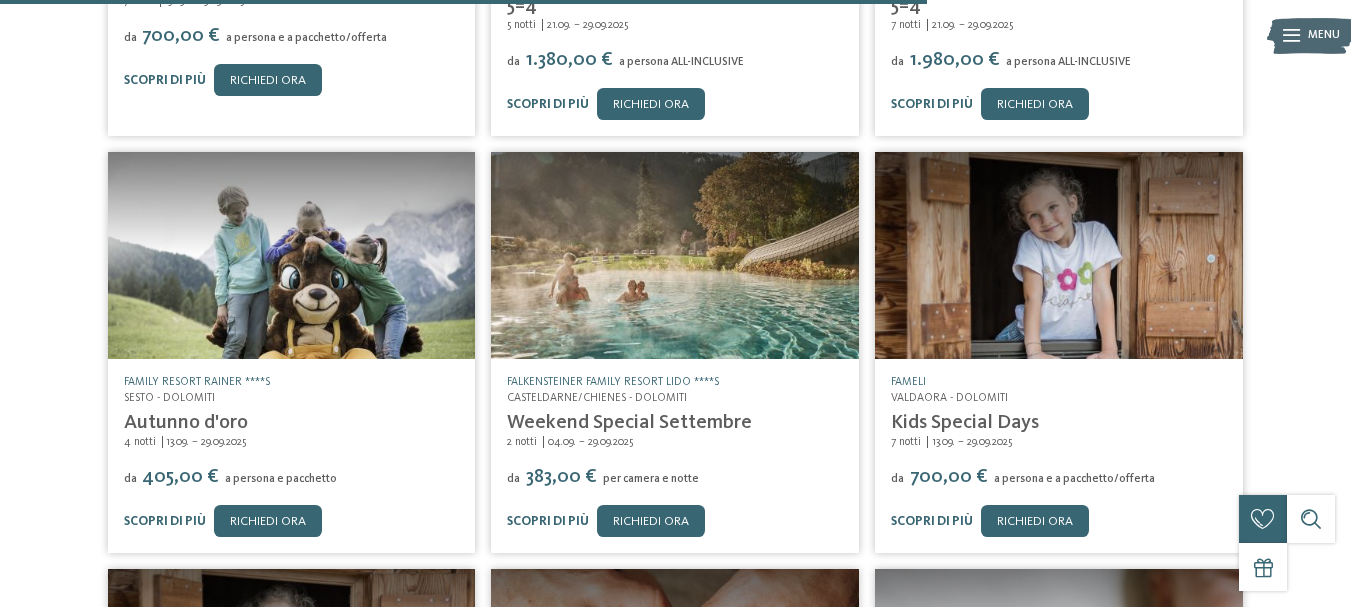 click at bounding box center (292, 255) 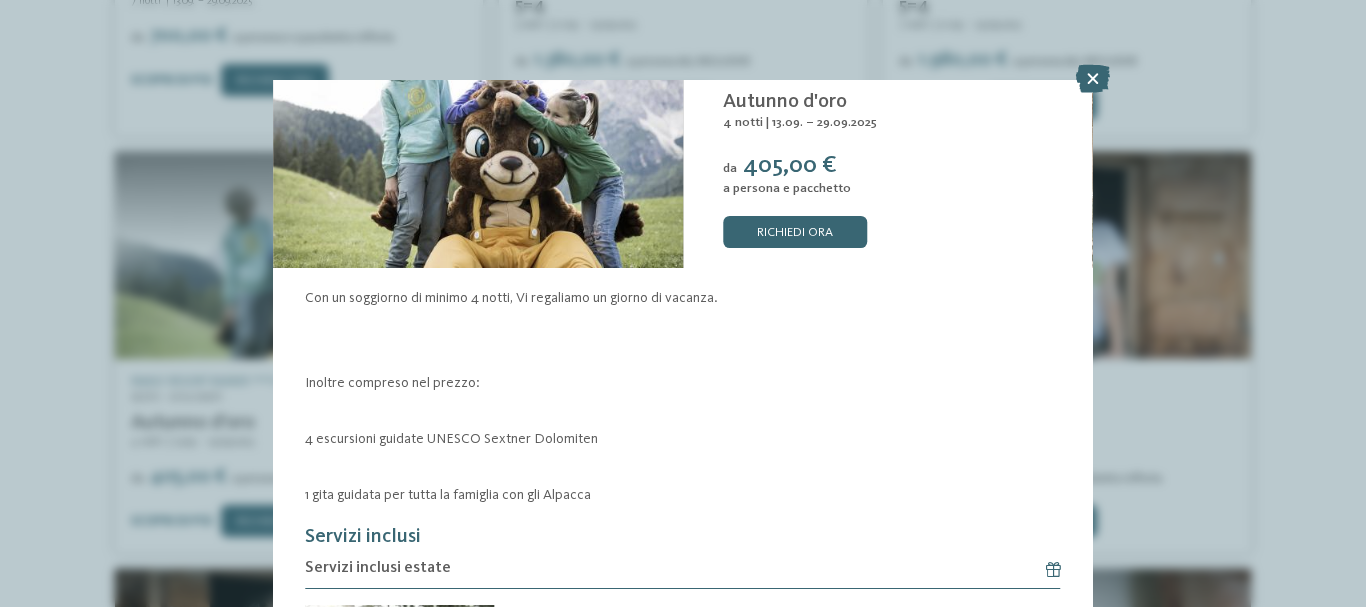 scroll, scrollTop: 100, scrollLeft: 0, axis: vertical 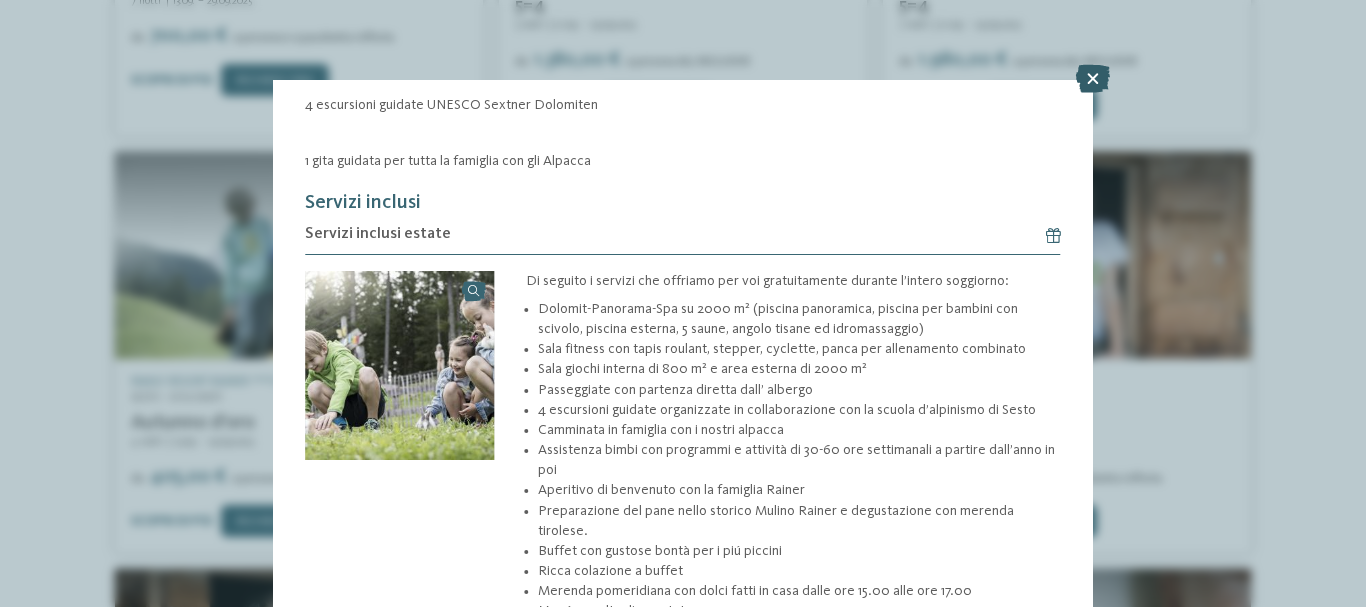 click at bounding box center (1093, 79) 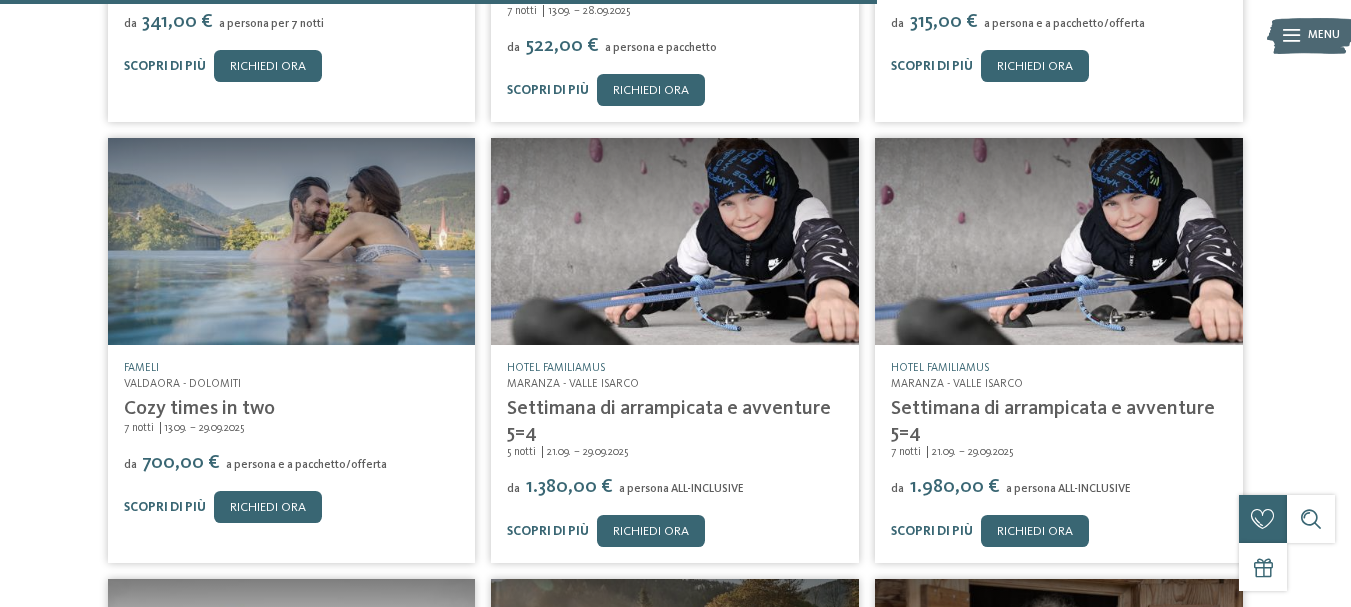 scroll, scrollTop: 7067, scrollLeft: 0, axis: vertical 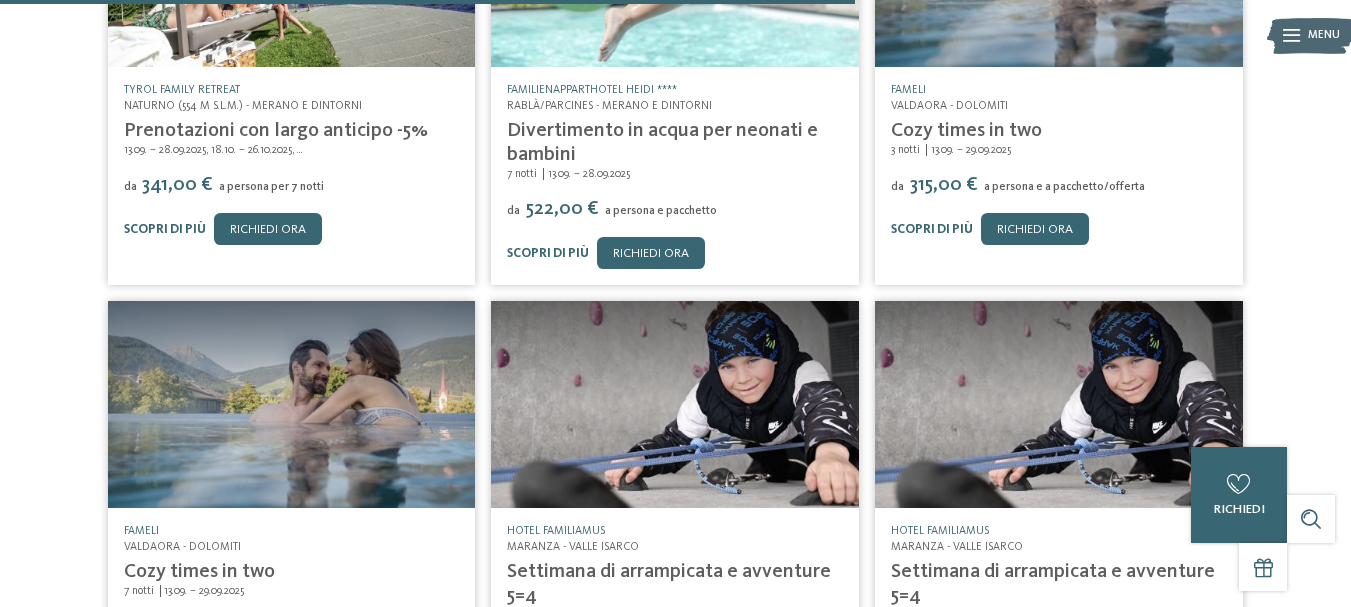 click at bounding box center (292, 404) 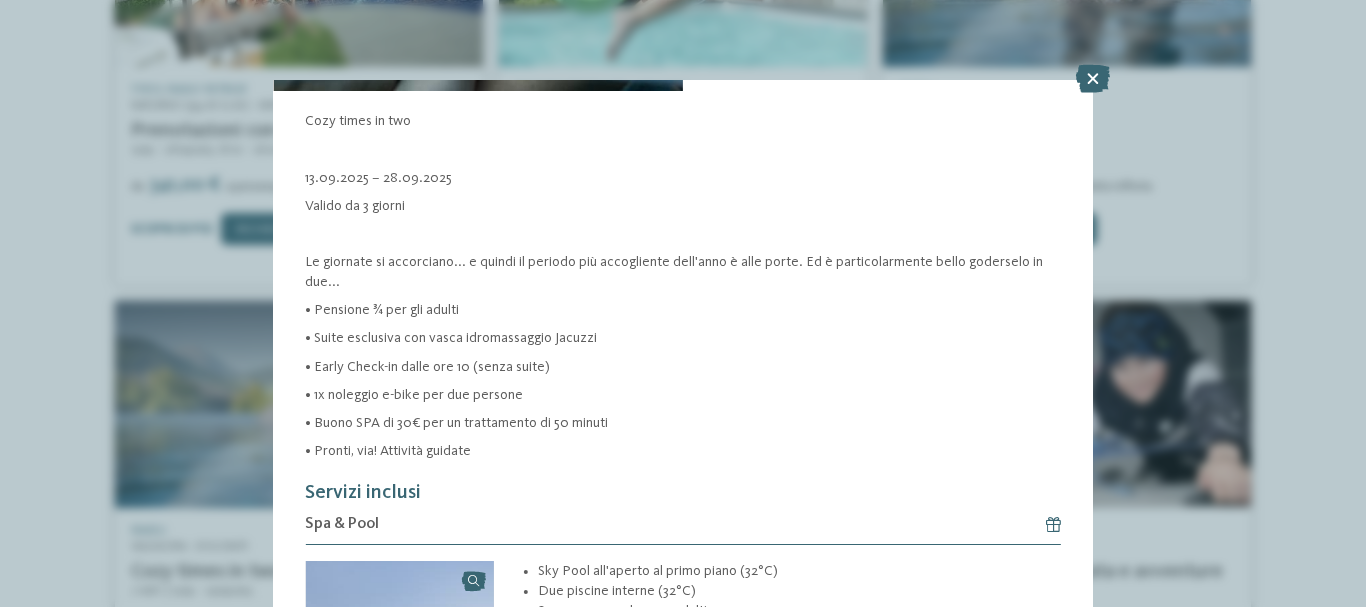 scroll, scrollTop: 336, scrollLeft: 0, axis: vertical 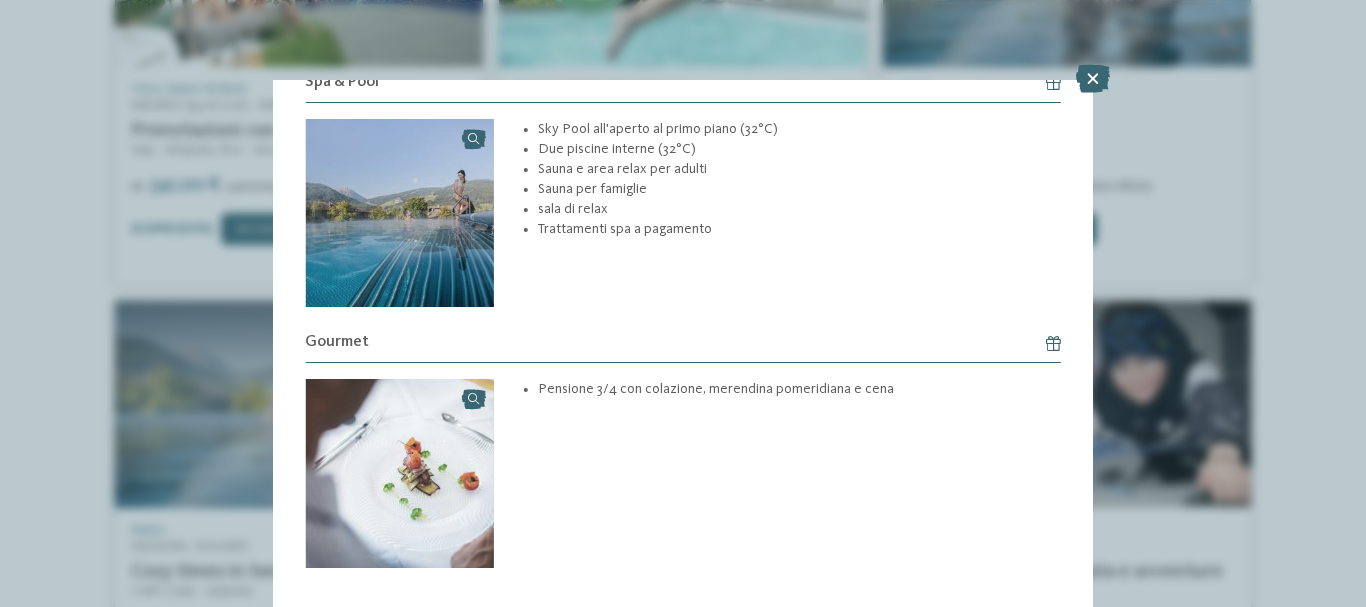 drag, startPoint x: 1095, startPoint y: 80, endPoint x: 1218, endPoint y: 108, distance: 126.146736 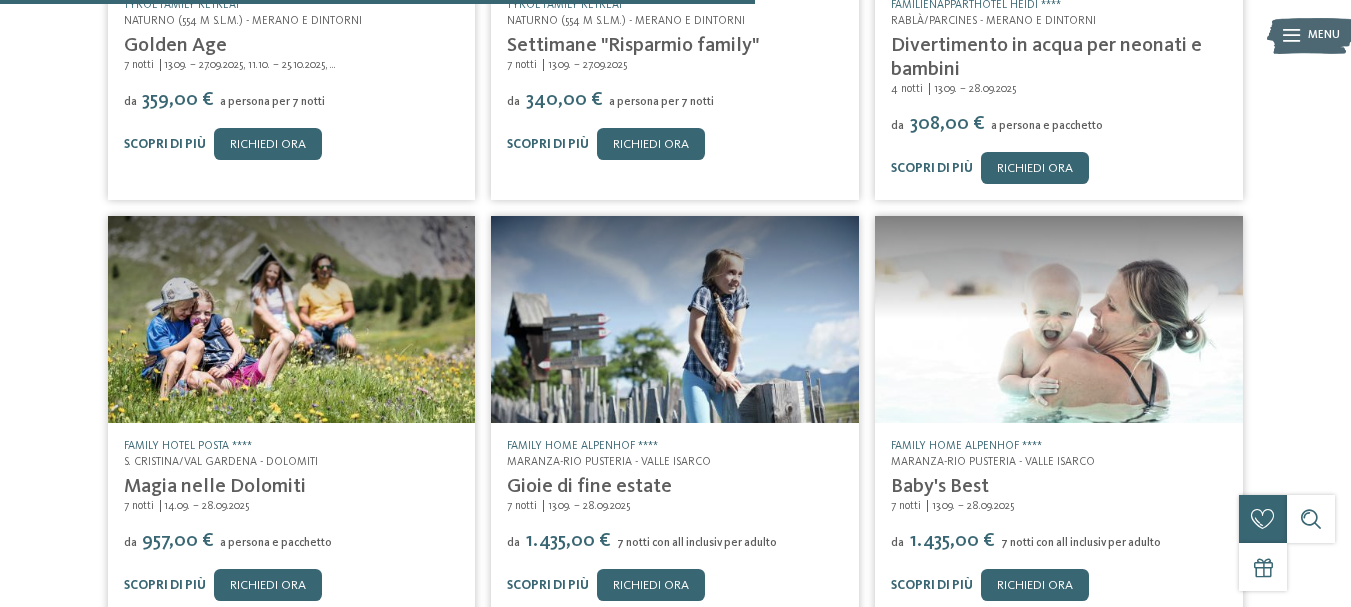 scroll, scrollTop: 6110, scrollLeft: 0, axis: vertical 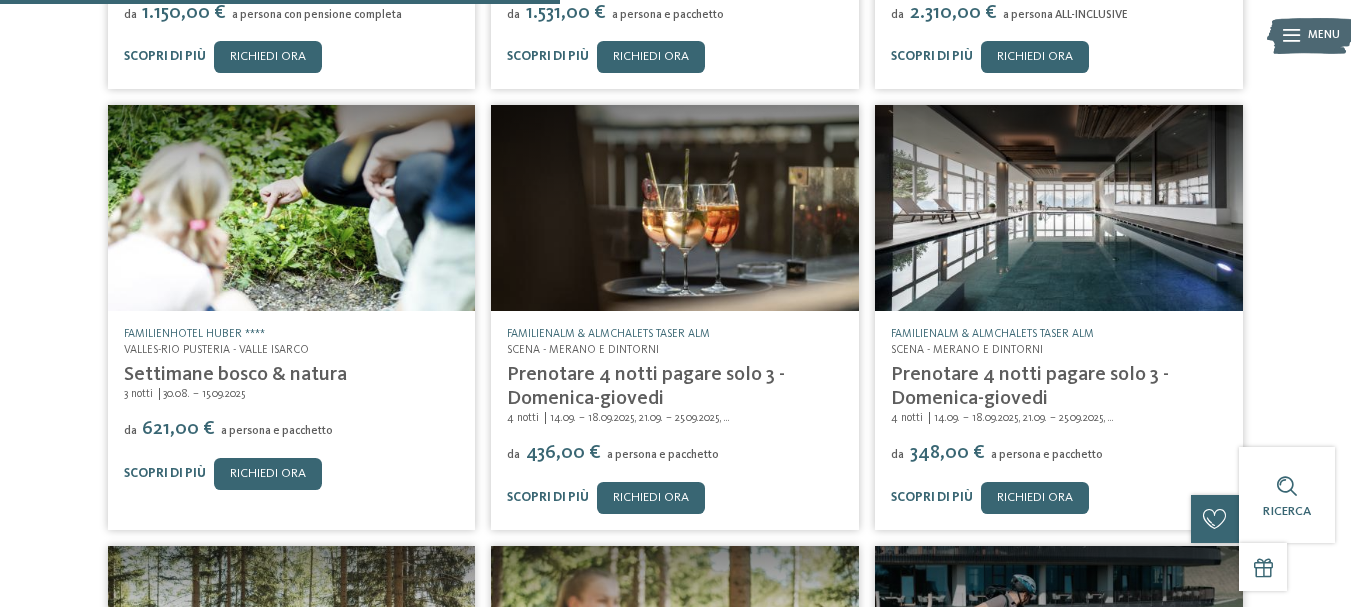 click at bounding box center [292, 208] 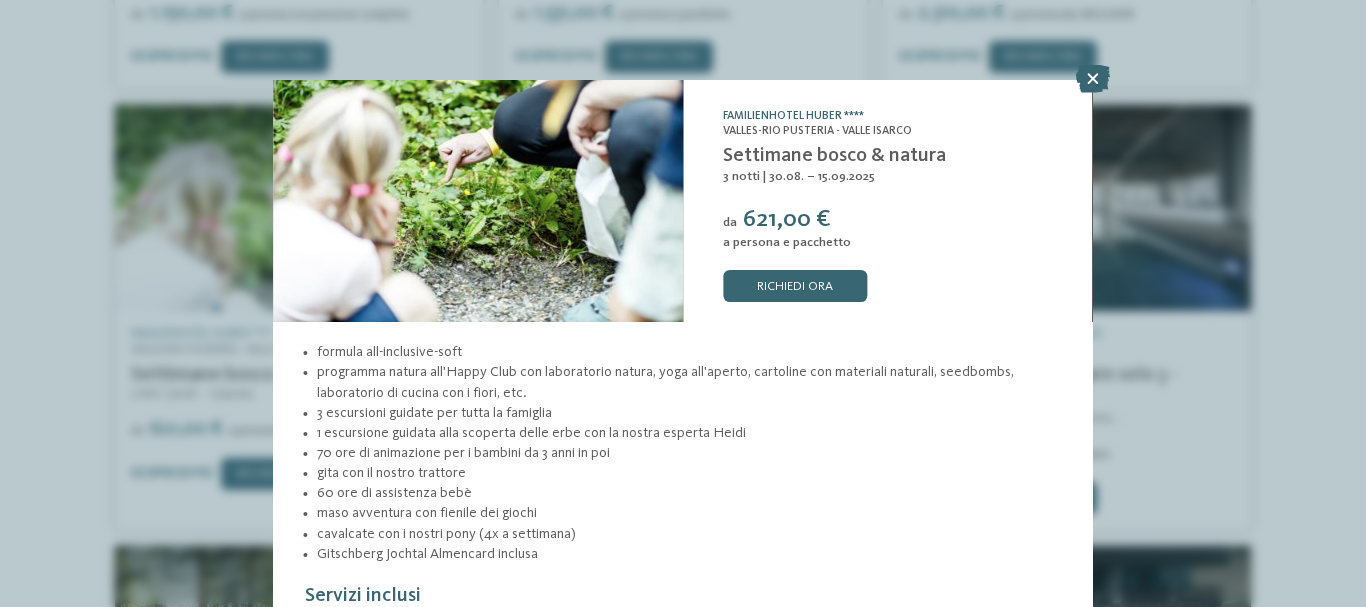 scroll, scrollTop: 38, scrollLeft: 0, axis: vertical 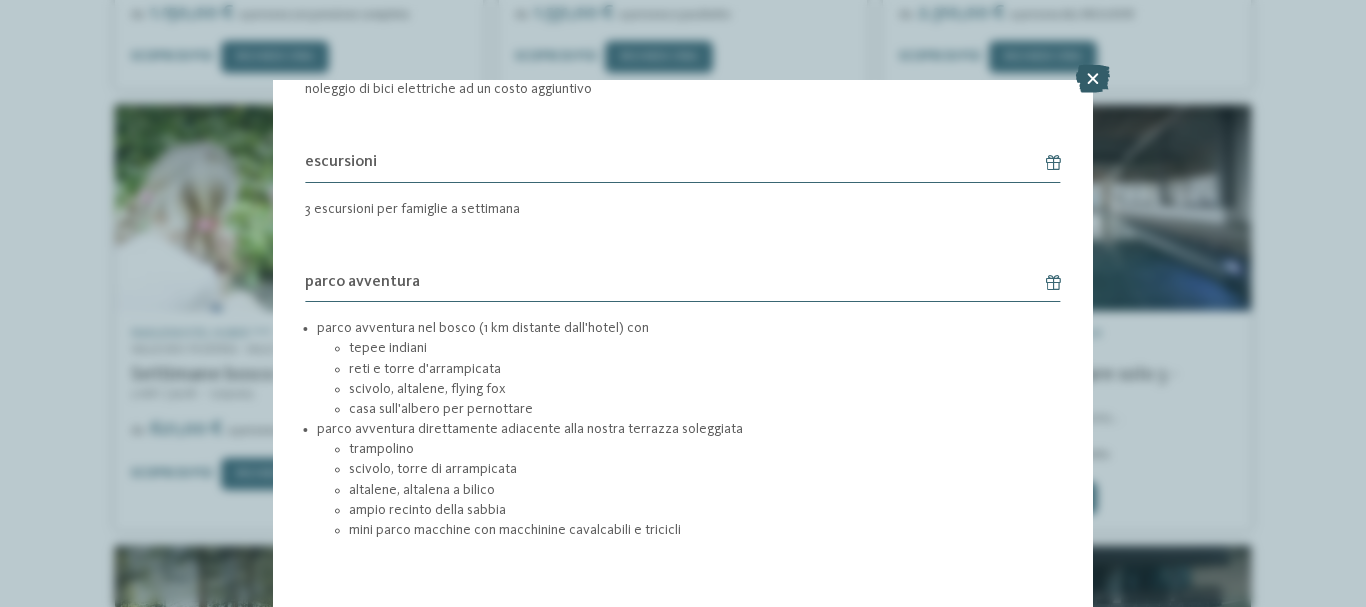 click at bounding box center [1093, 79] 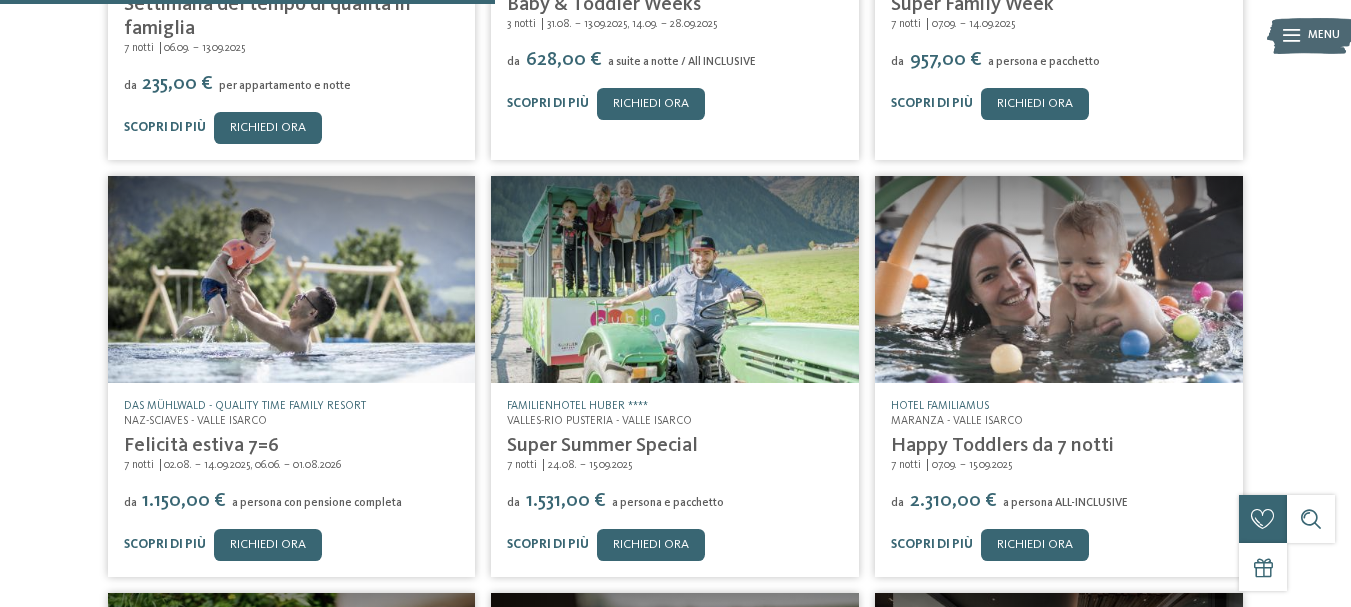 scroll, scrollTop: 4015, scrollLeft: 0, axis: vertical 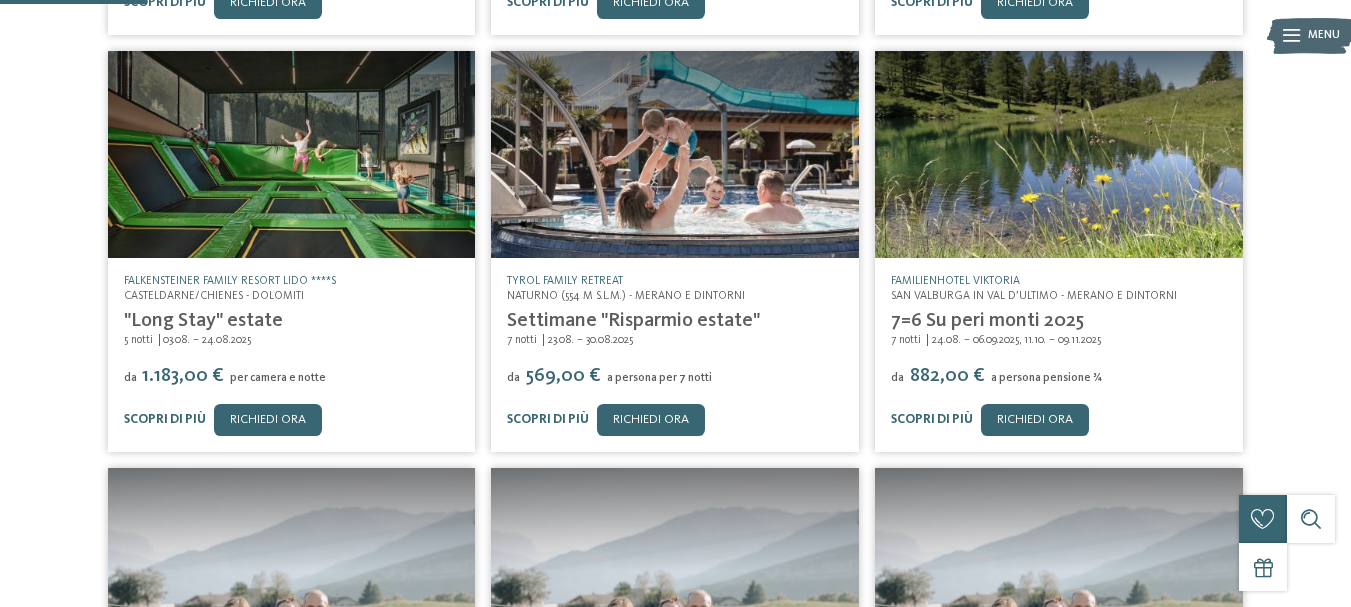click at bounding box center [292, 154] 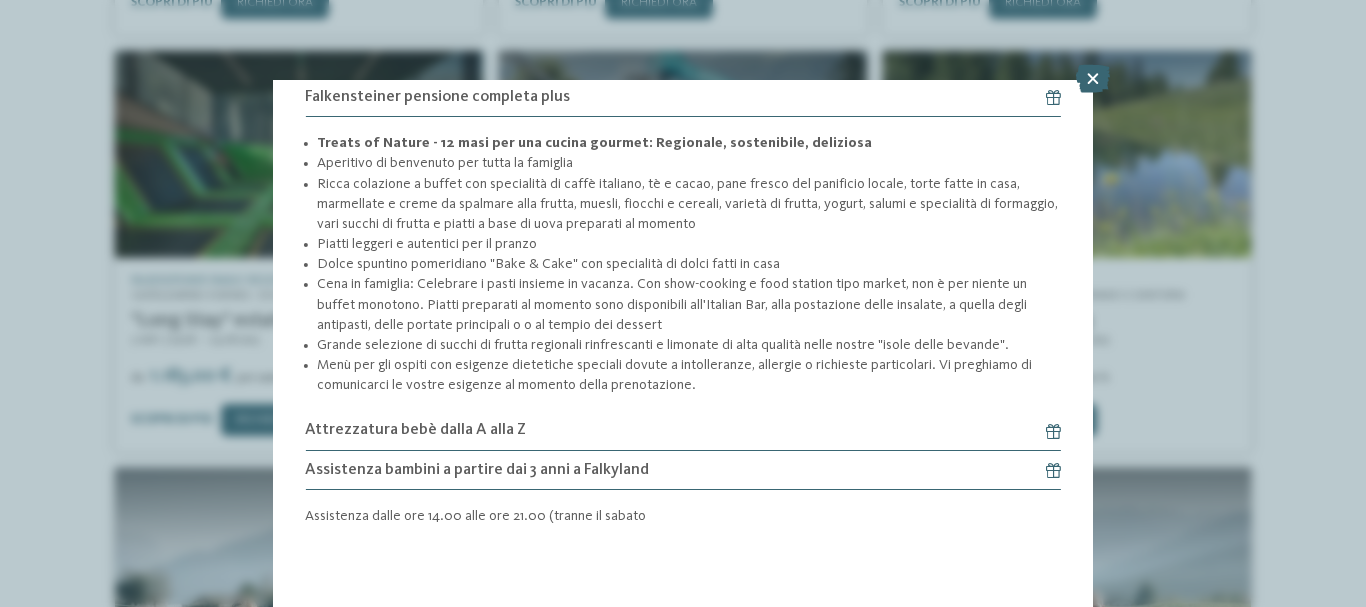 scroll, scrollTop: 643, scrollLeft: 0, axis: vertical 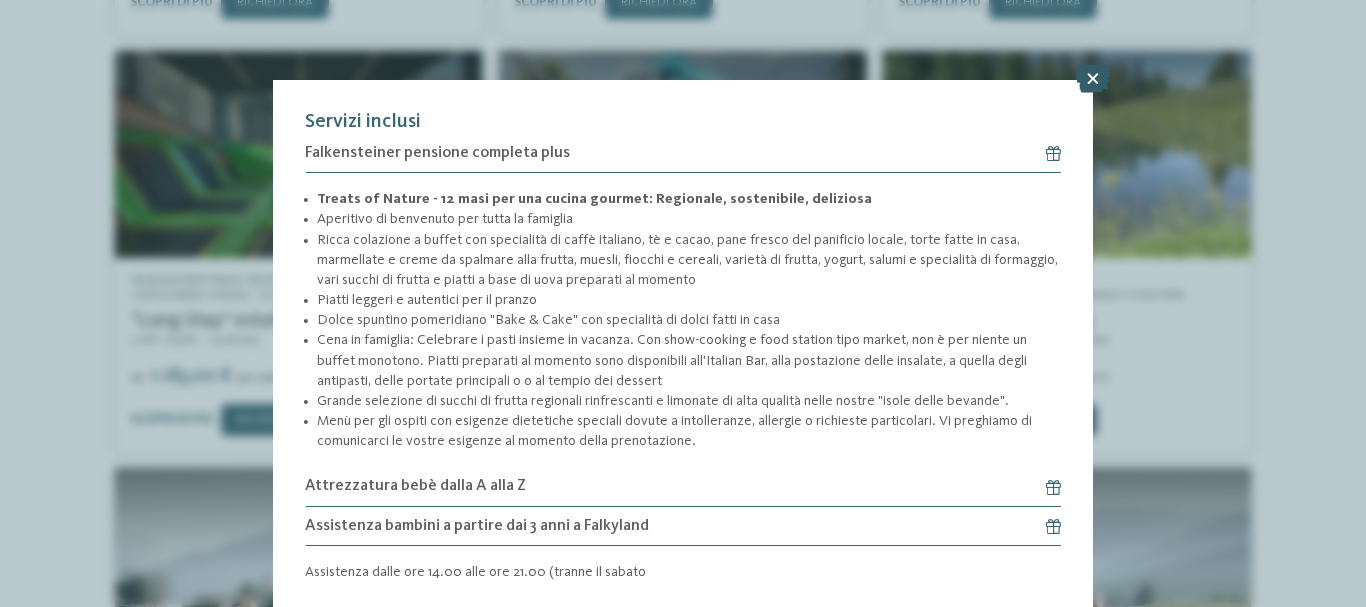 click at bounding box center [1093, 79] 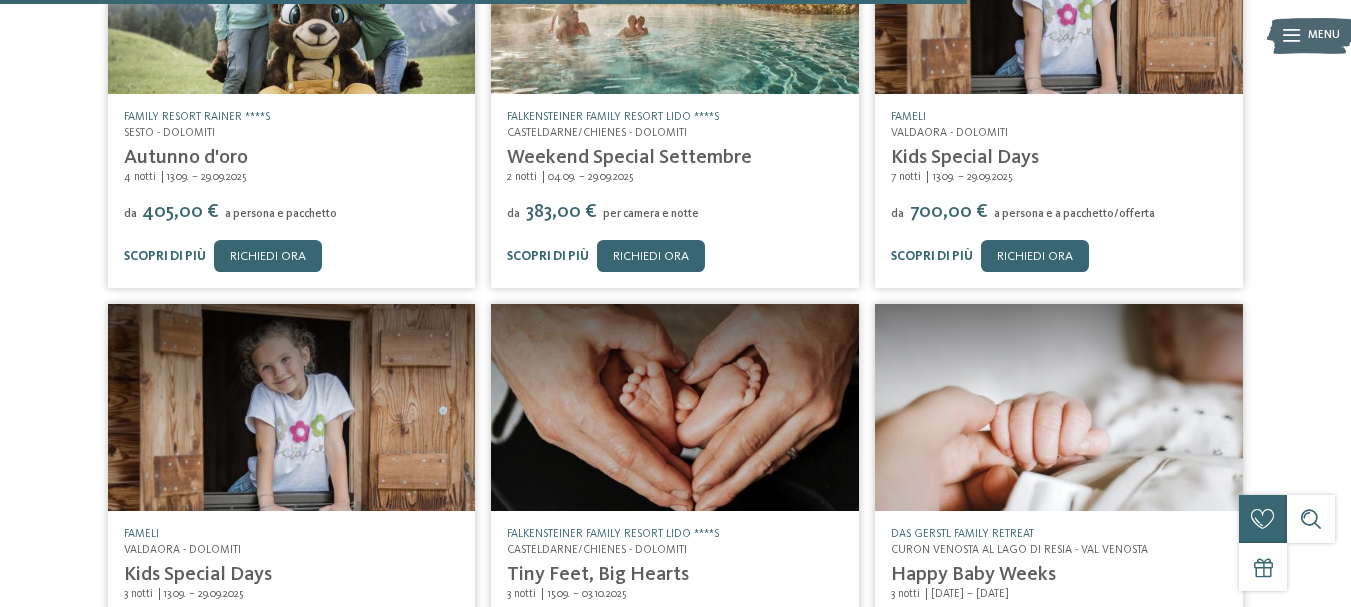 scroll, scrollTop: 7962, scrollLeft: 0, axis: vertical 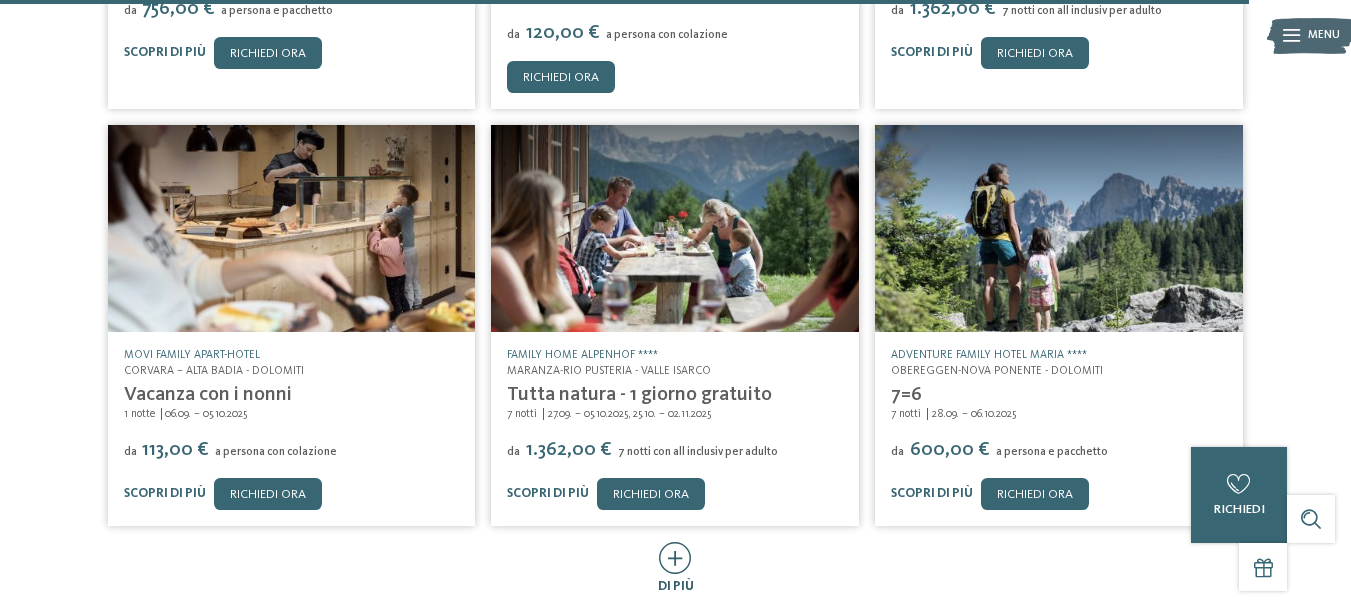 click at bounding box center [675, 558] 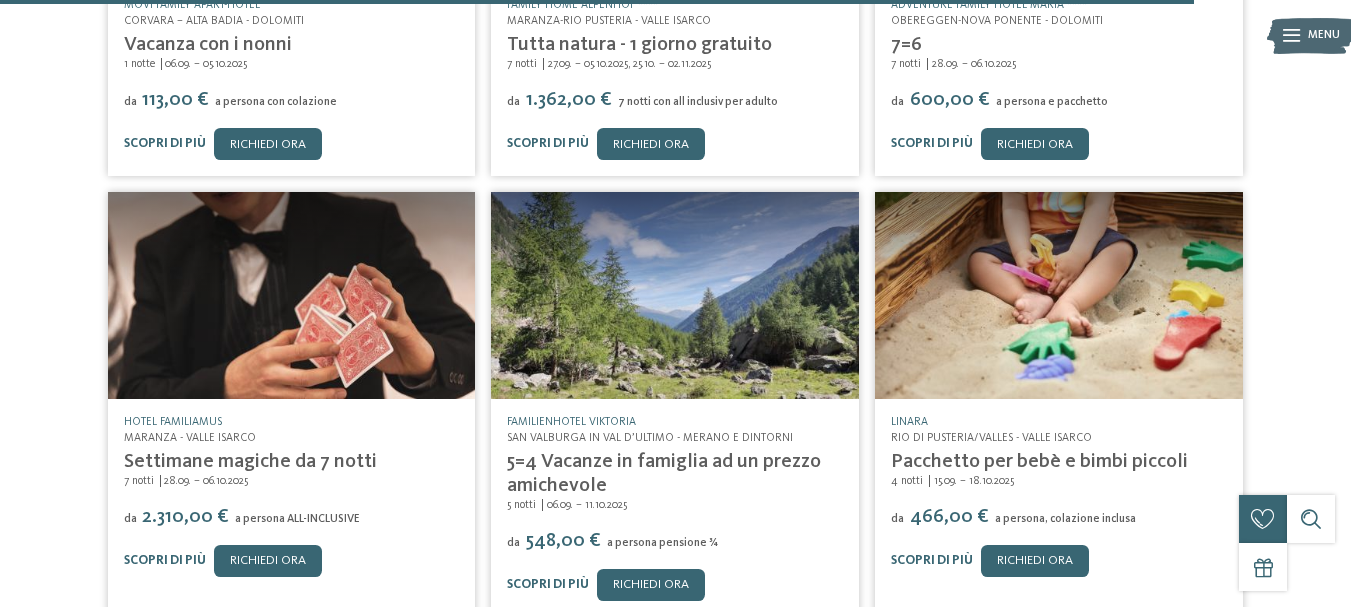 scroll, scrollTop: 10508, scrollLeft: 0, axis: vertical 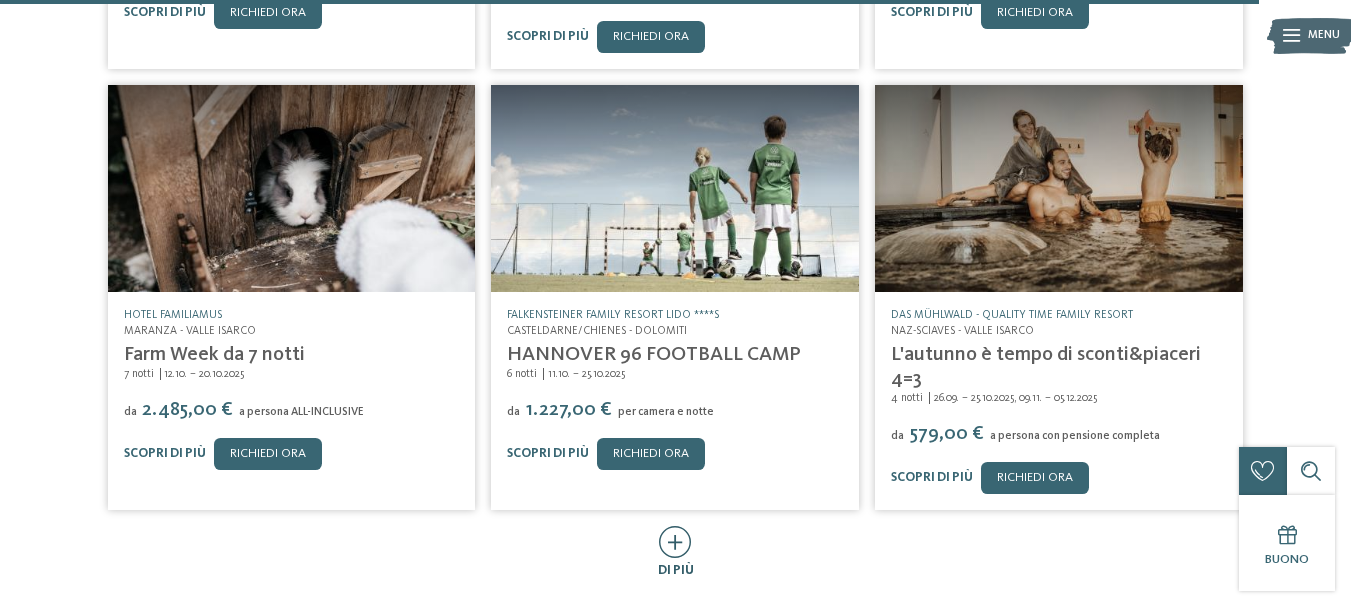 click at bounding box center [675, 542] 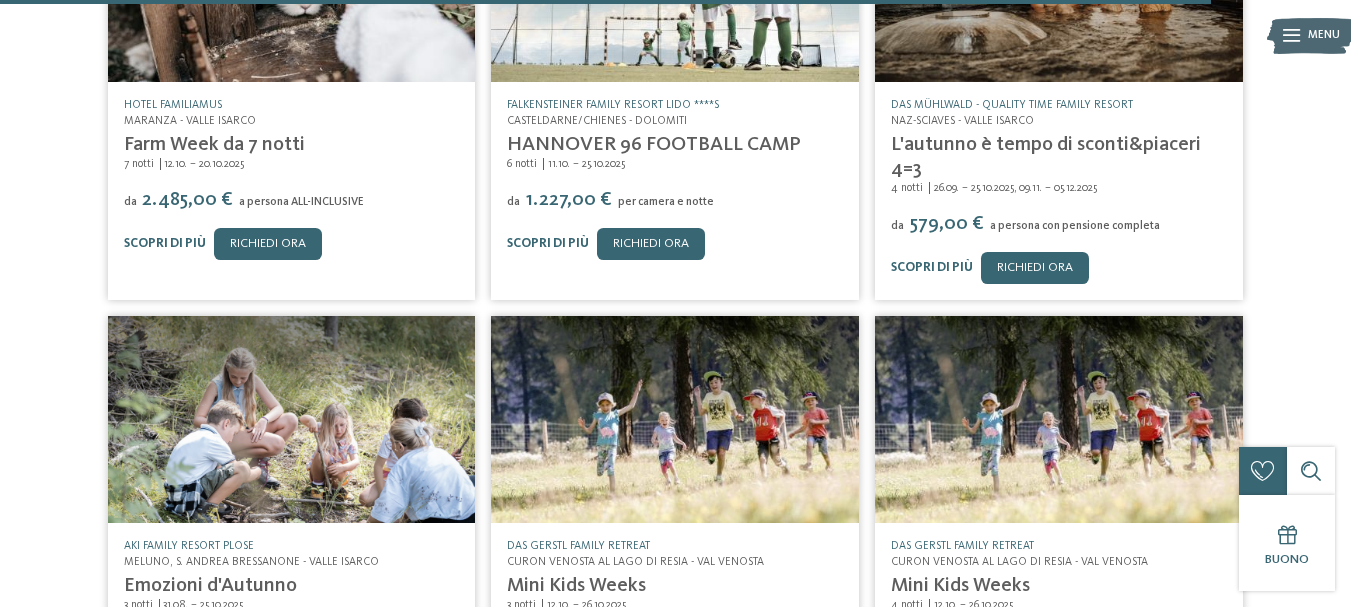 scroll, scrollTop: 11498, scrollLeft: 0, axis: vertical 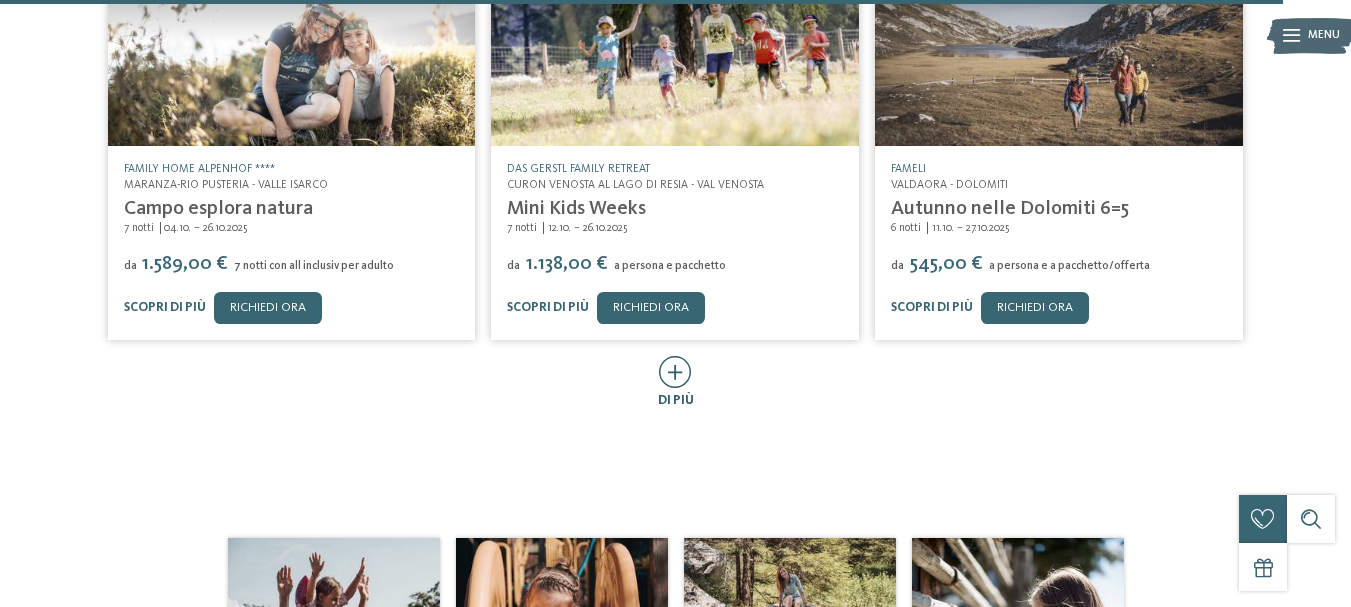 click at bounding box center [675, 372] 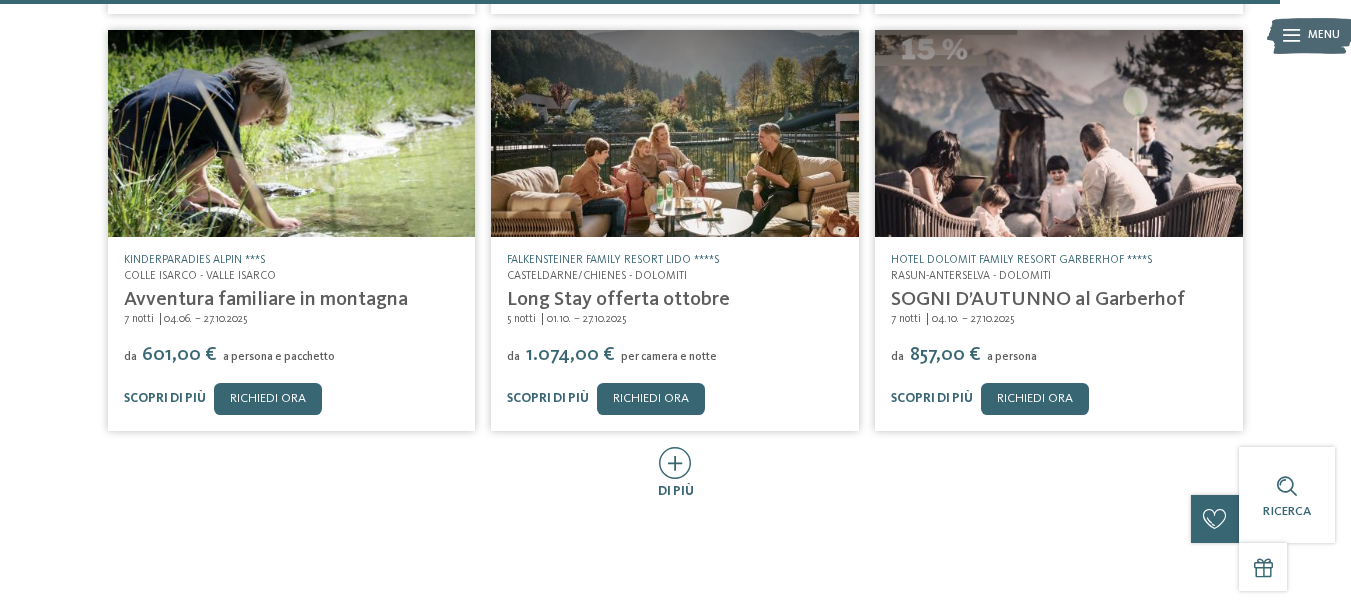 scroll, scrollTop: 12850, scrollLeft: 0, axis: vertical 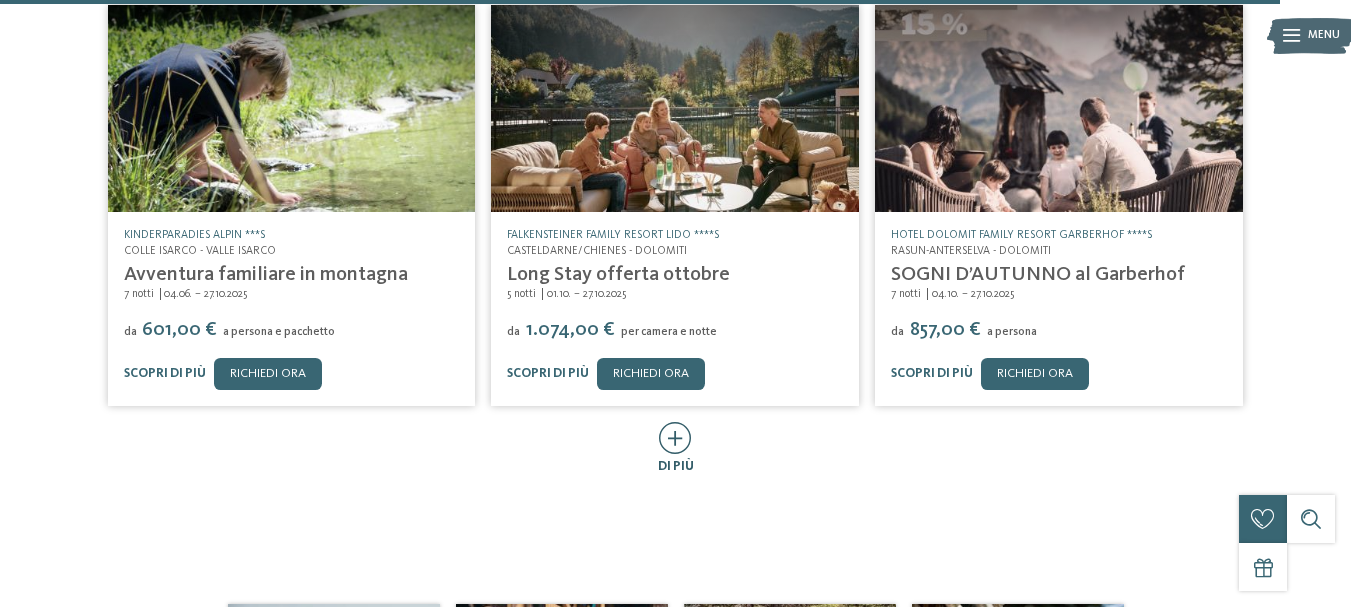 click at bounding box center [675, 438] 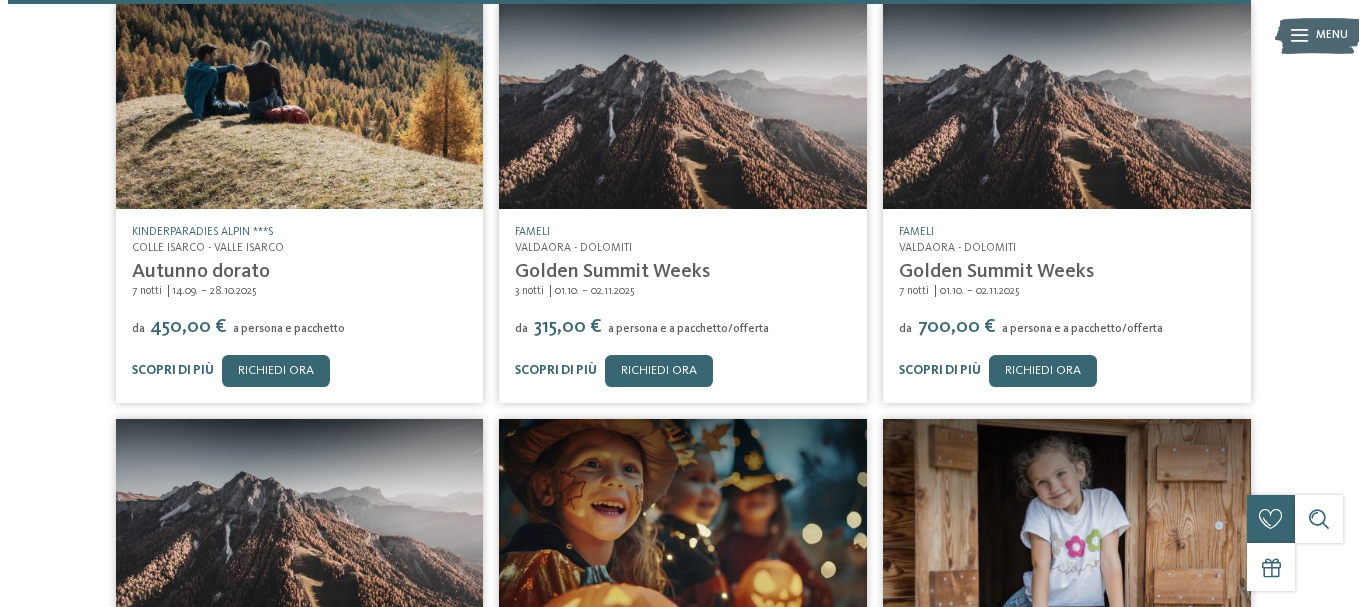 scroll, scrollTop: 13349, scrollLeft: 0, axis: vertical 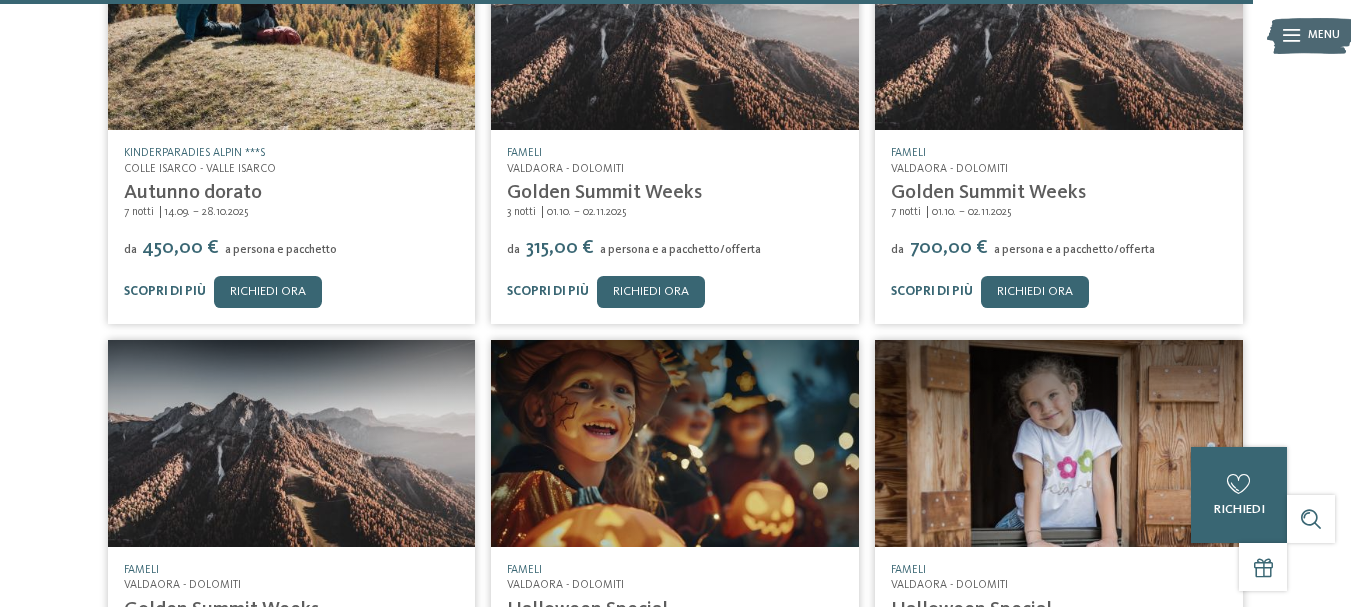 click at bounding box center [675, 443] 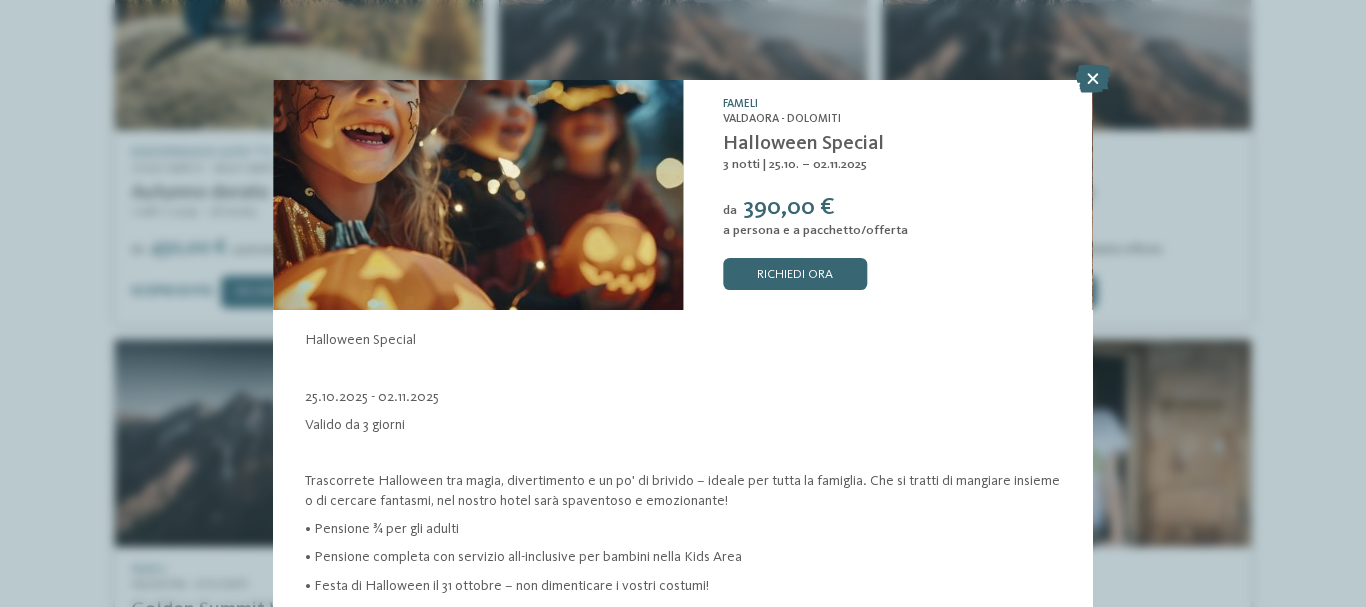 scroll, scrollTop: 0, scrollLeft: 0, axis: both 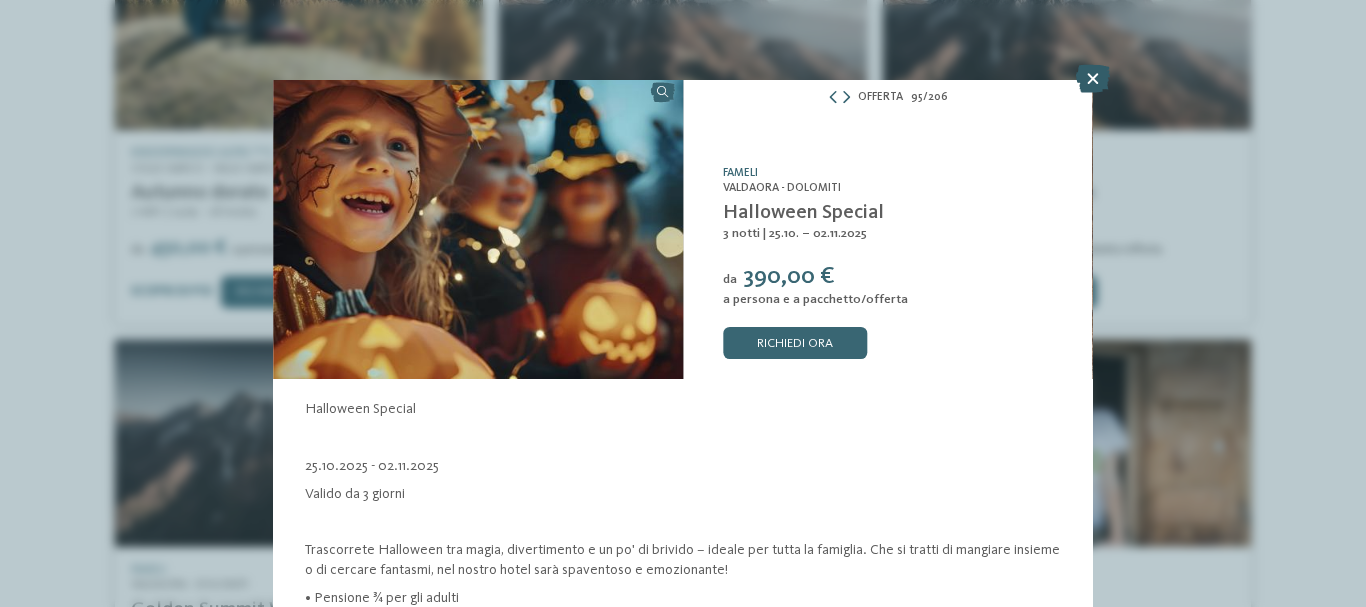 click at bounding box center (1093, 79) 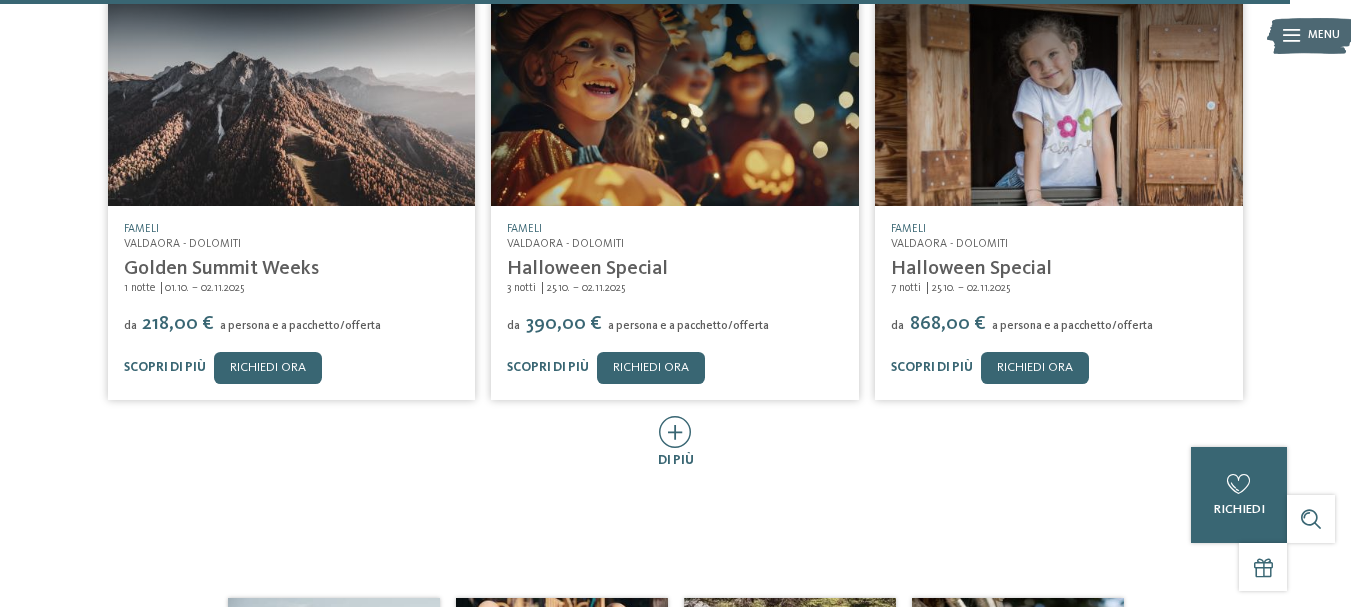 scroll, scrollTop: 13874, scrollLeft: 0, axis: vertical 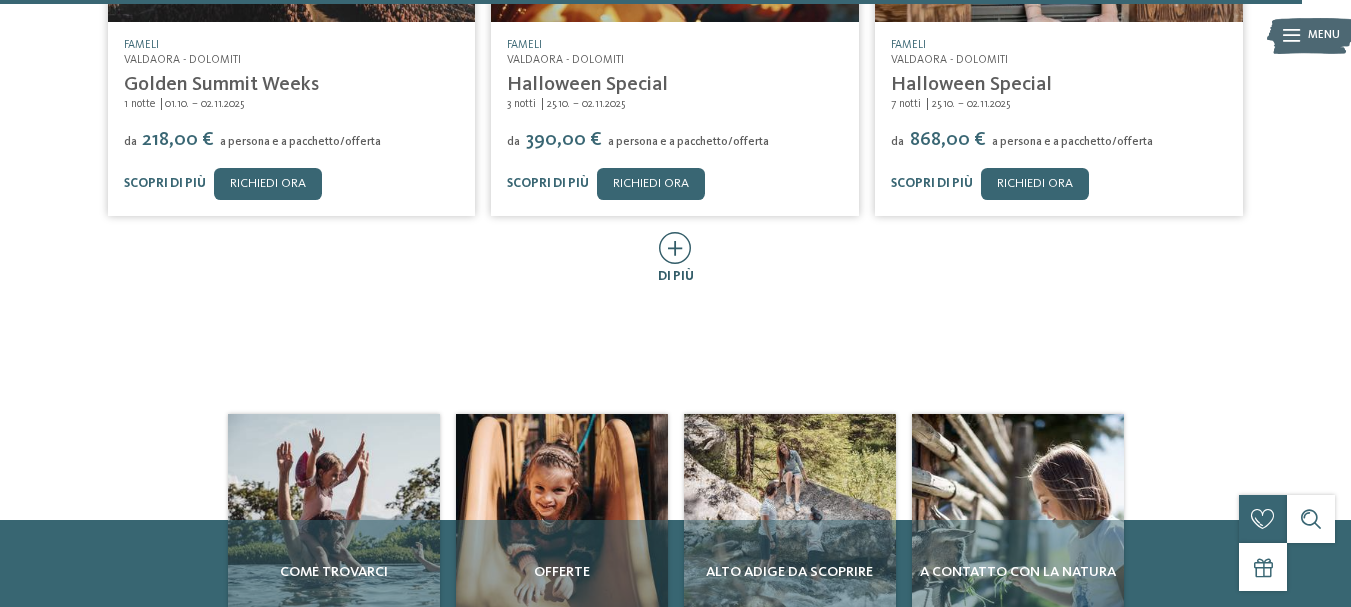 click at bounding box center (675, 248) 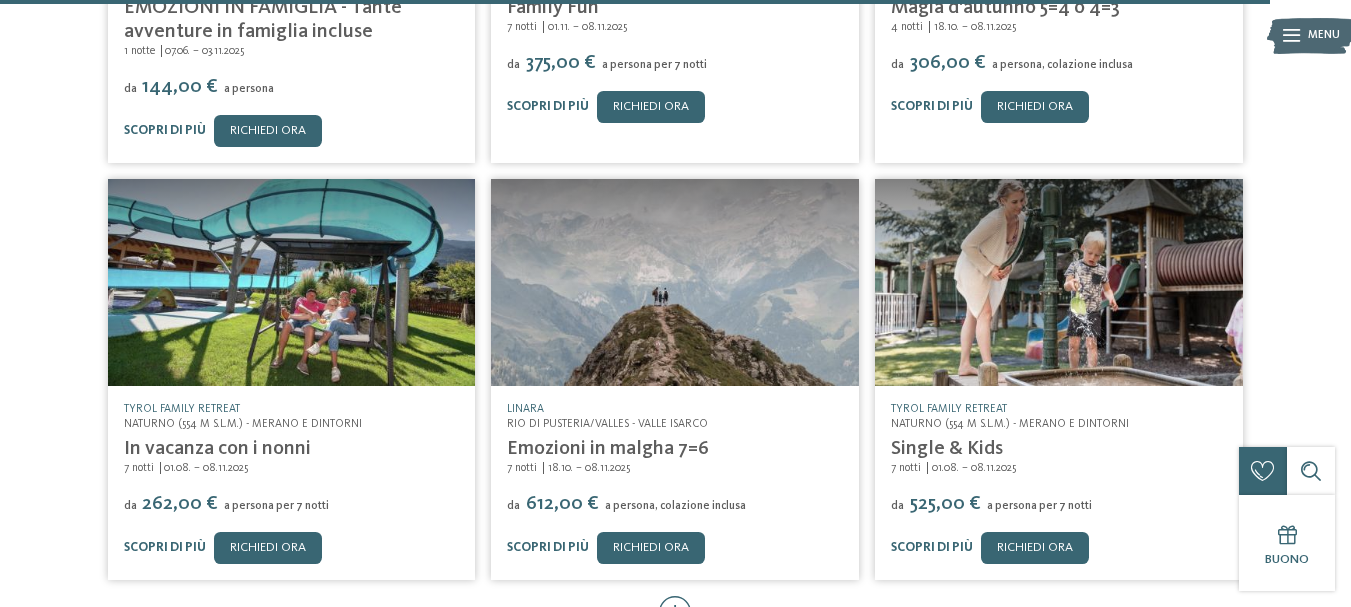 scroll, scrollTop: 14447, scrollLeft: 0, axis: vertical 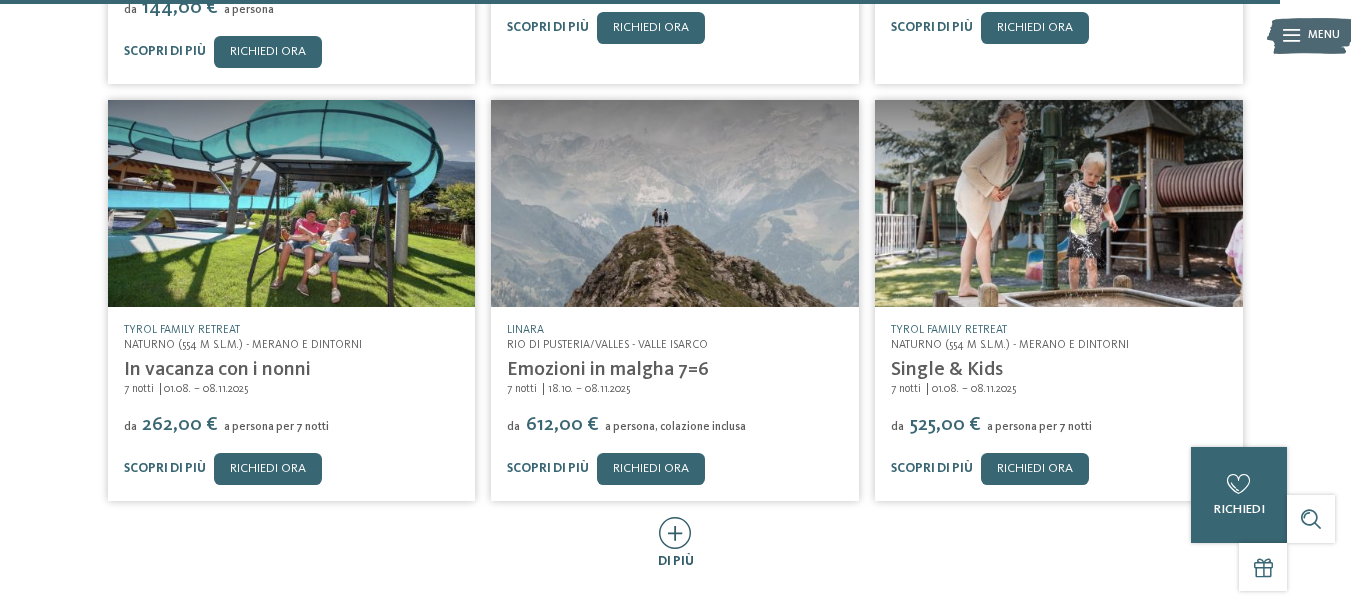 click at bounding box center [675, 533] 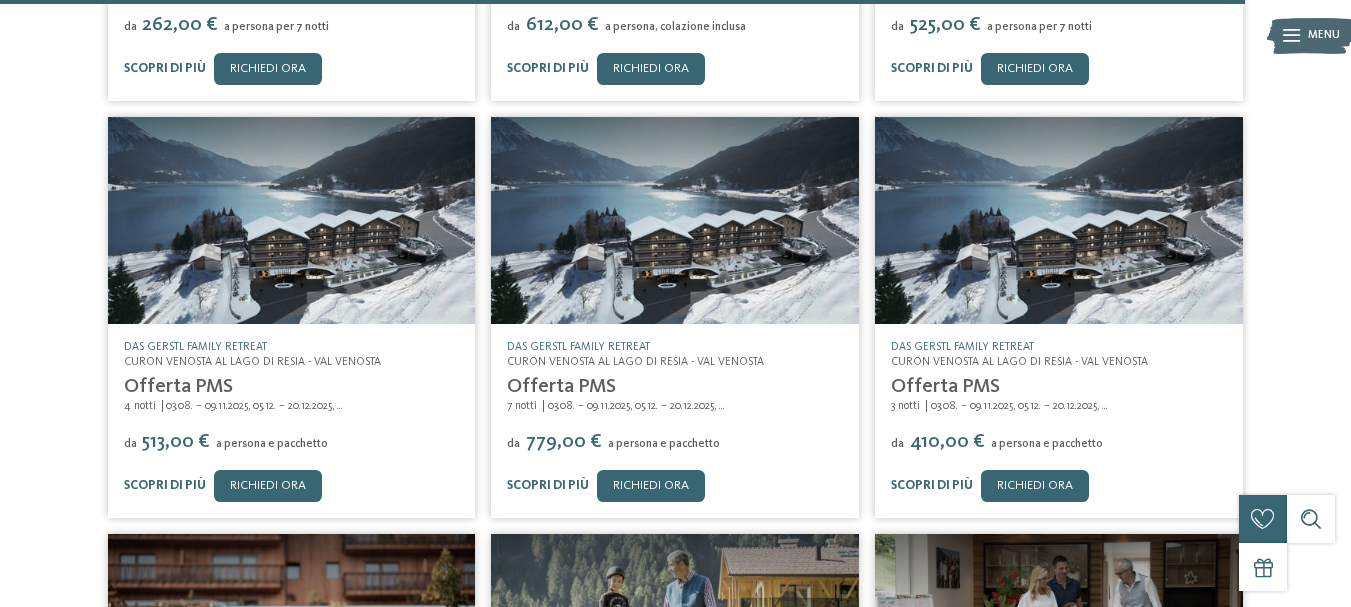 scroll, scrollTop: 14927, scrollLeft: 0, axis: vertical 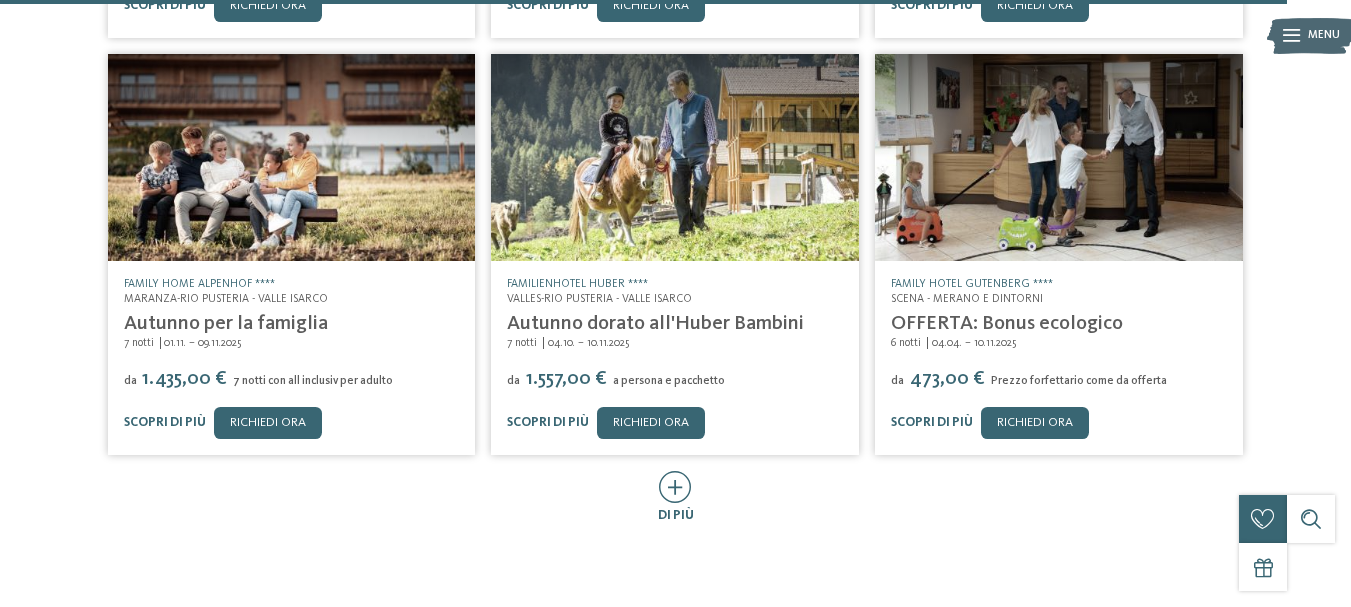 click at bounding box center [1059, 157] 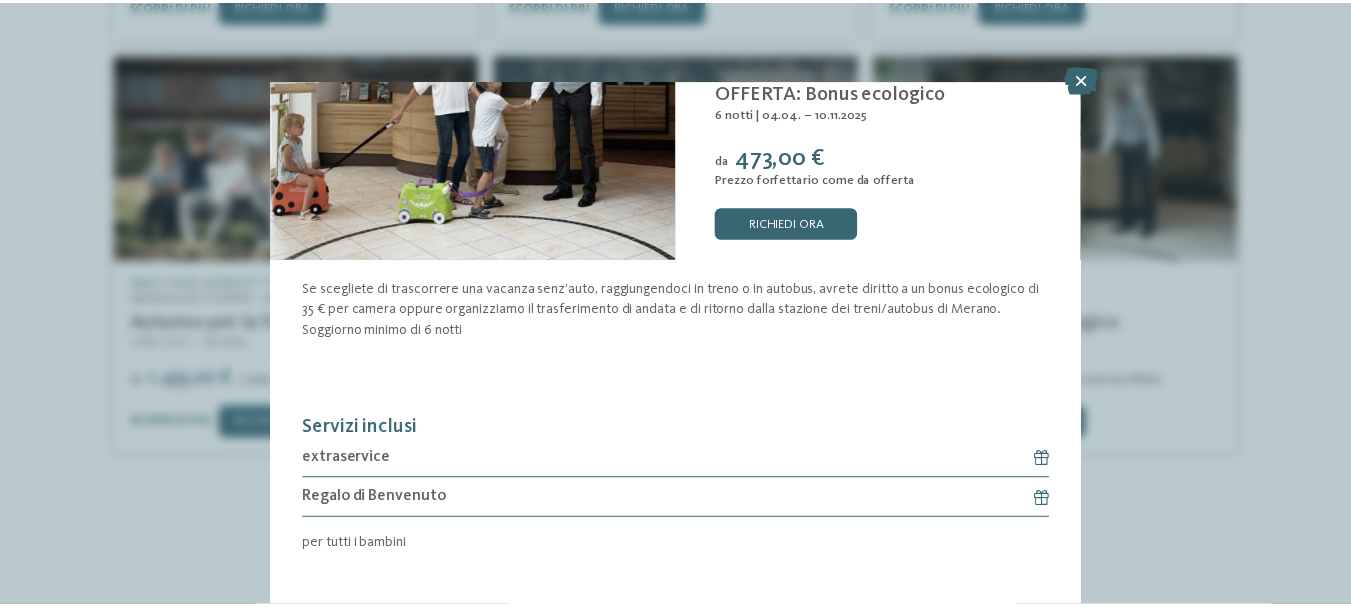 scroll, scrollTop: 156, scrollLeft: 0, axis: vertical 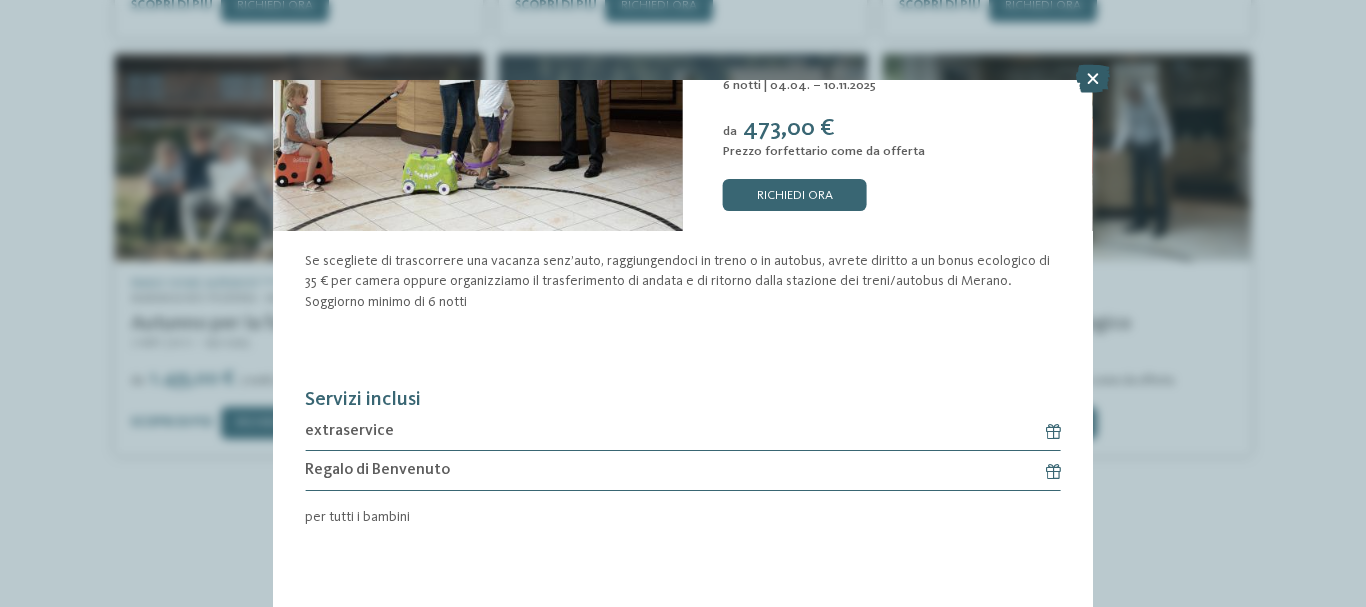 click at bounding box center (1093, 79) 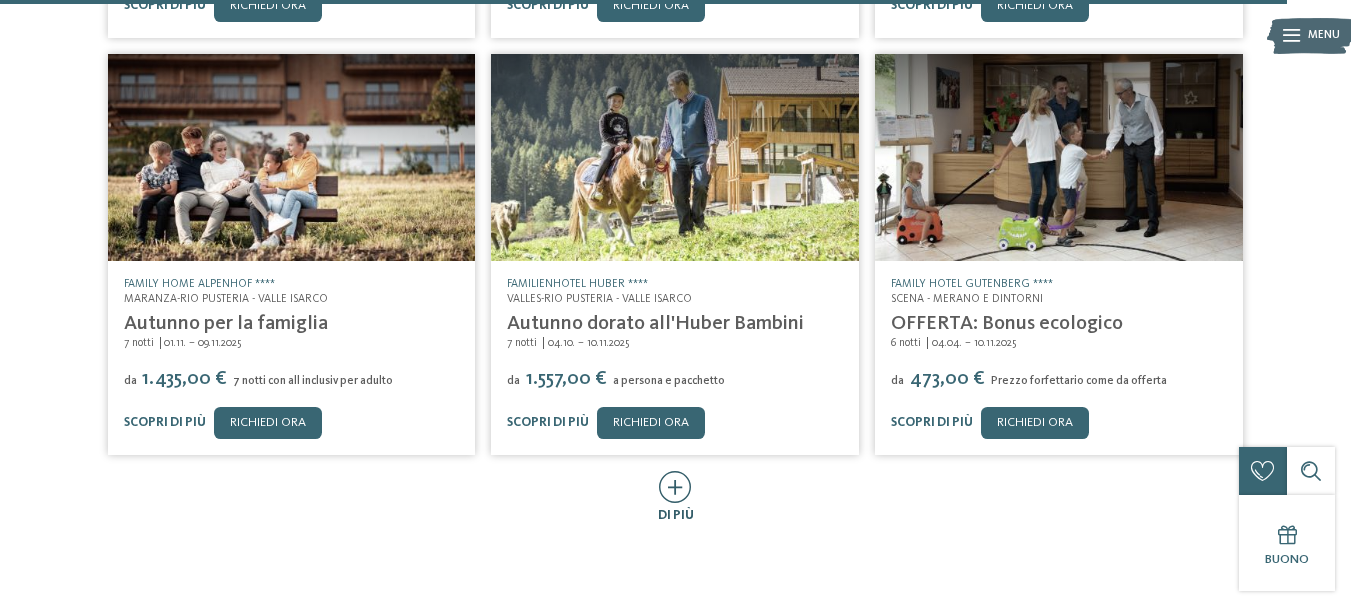 click on "di più" at bounding box center [676, 516] 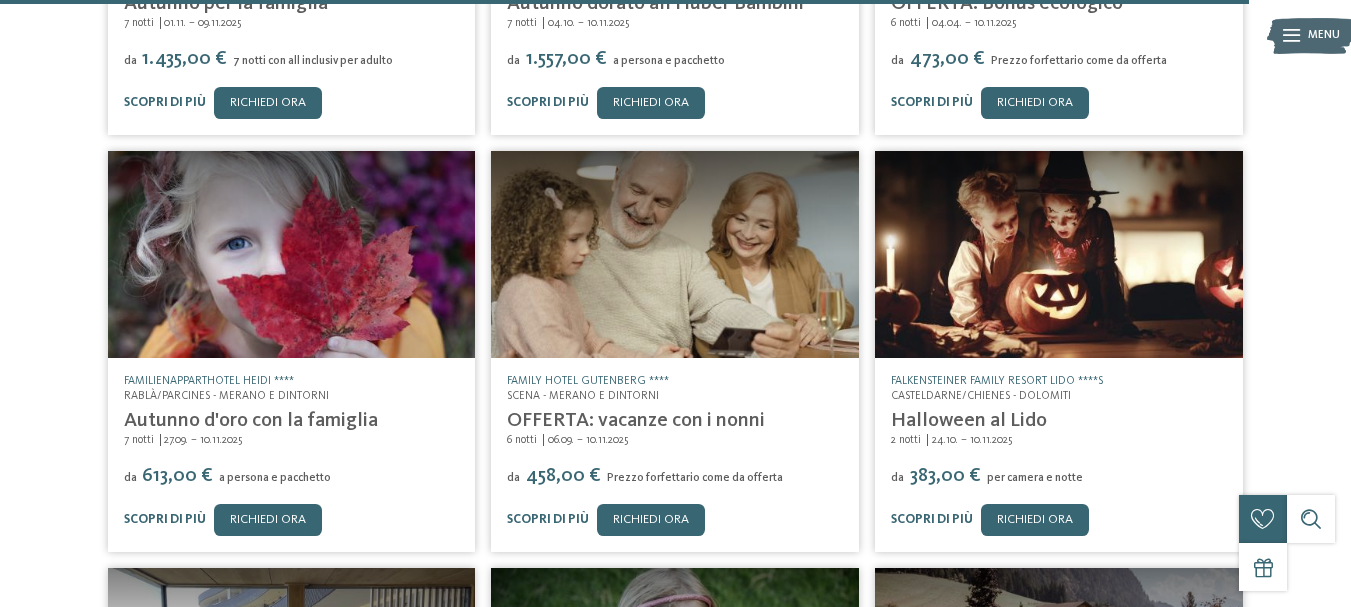 scroll, scrollTop: 15687, scrollLeft: 0, axis: vertical 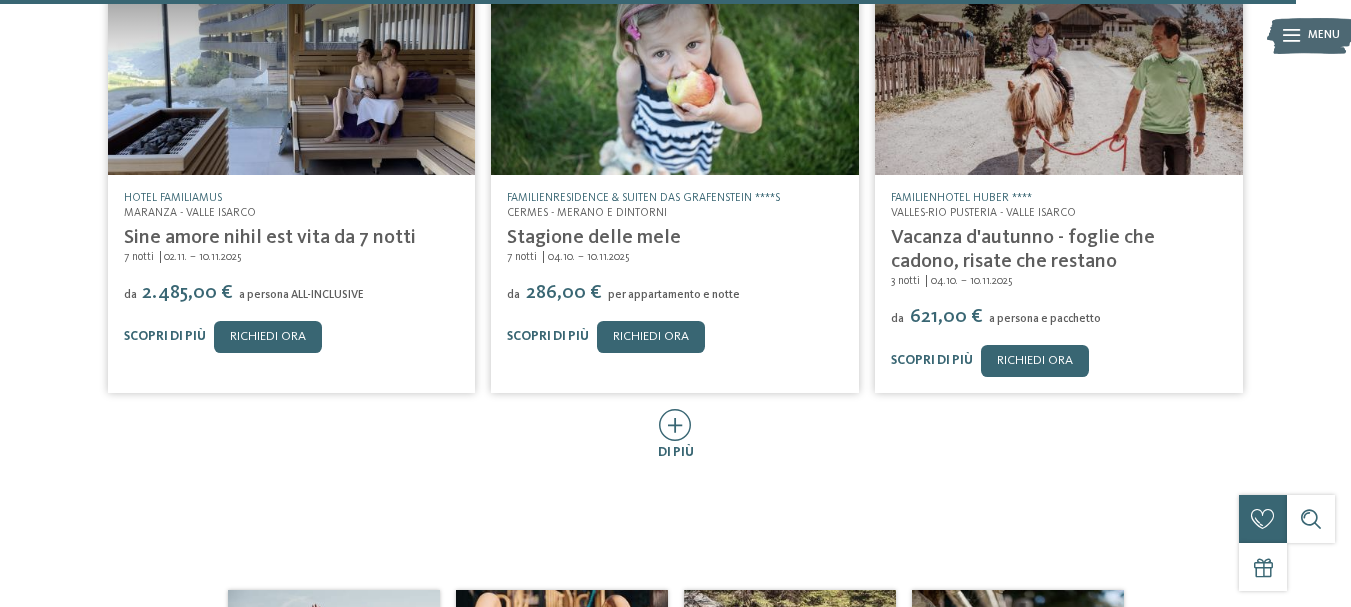 click at bounding box center [675, 71] 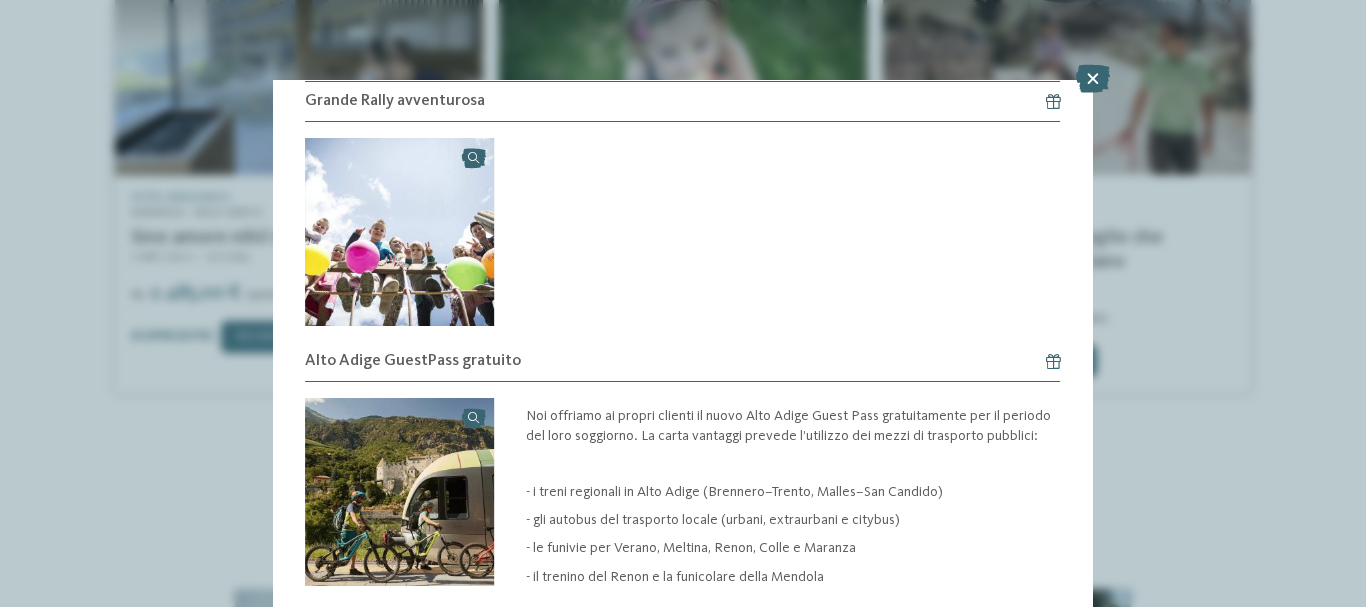 scroll, scrollTop: 3362, scrollLeft: 0, axis: vertical 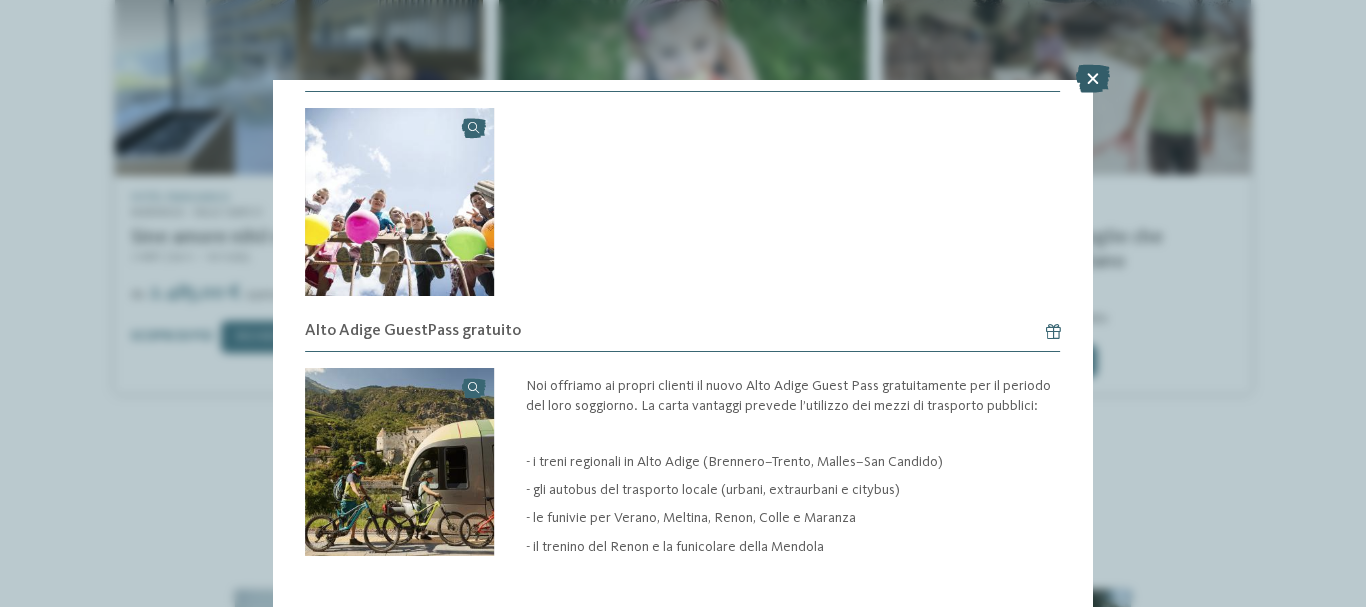 click at bounding box center [1093, 79] 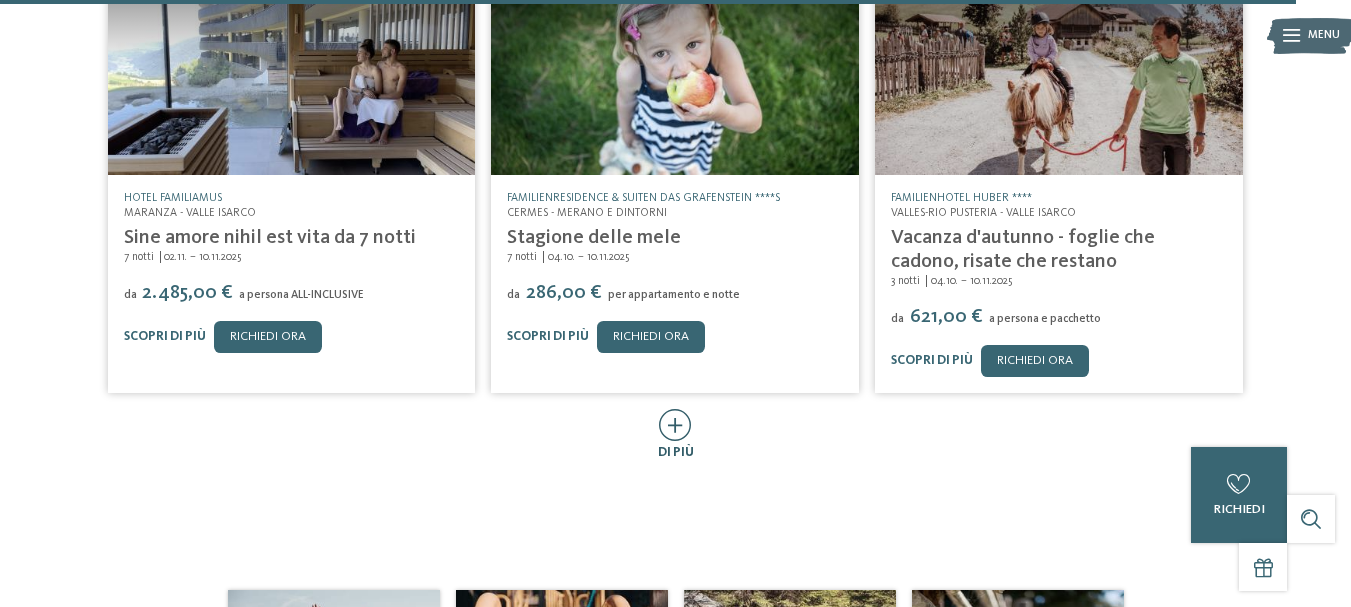 click at bounding box center [675, 425] 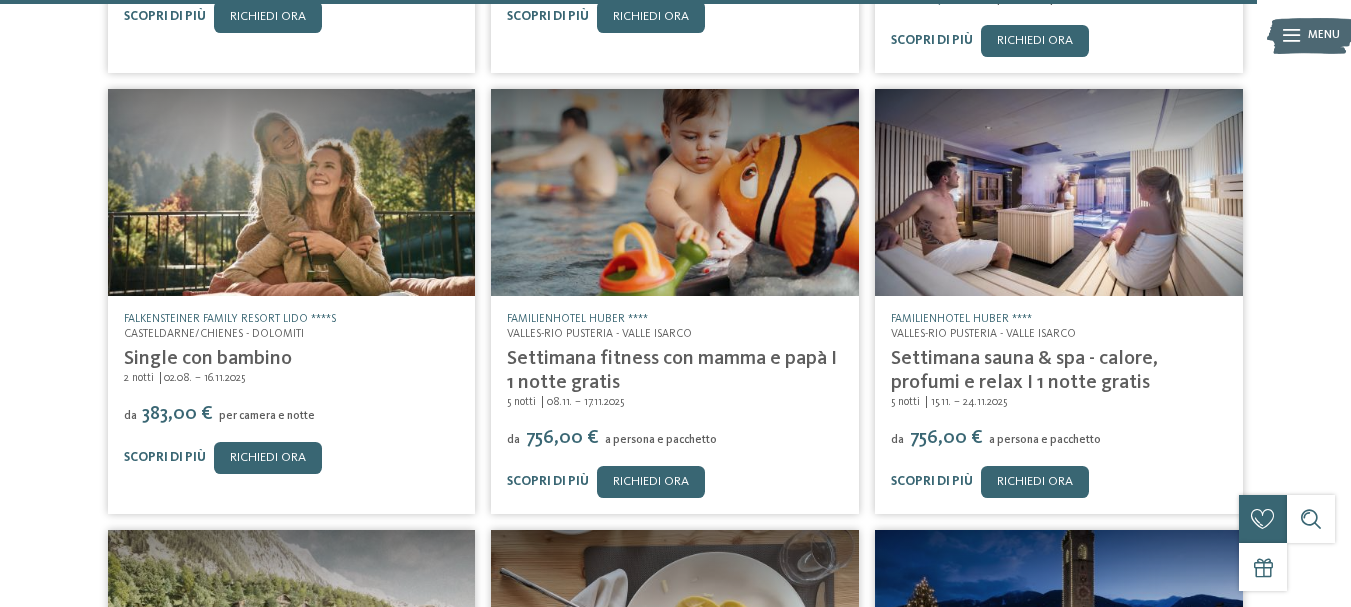 scroll, scrollTop: 16647, scrollLeft: 0, axis: vertical 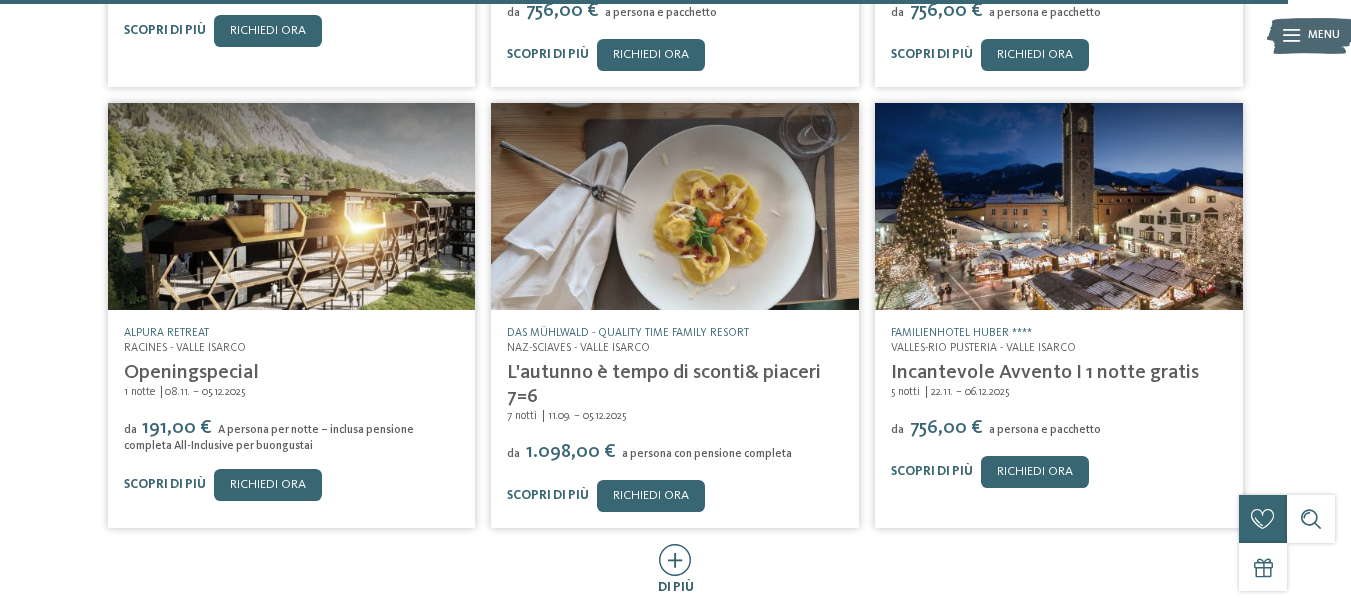 click at bounding box center (675, 560) 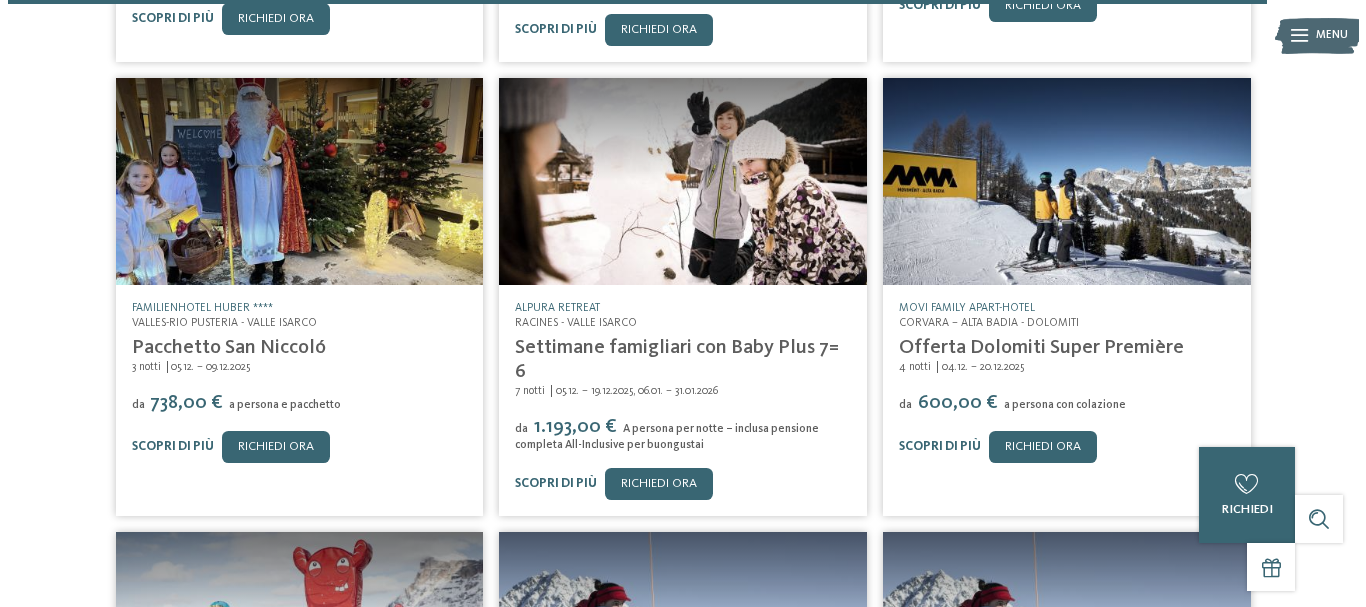 scroll, scrollTop: 17474, scrollLeft: 0, axis: vertical 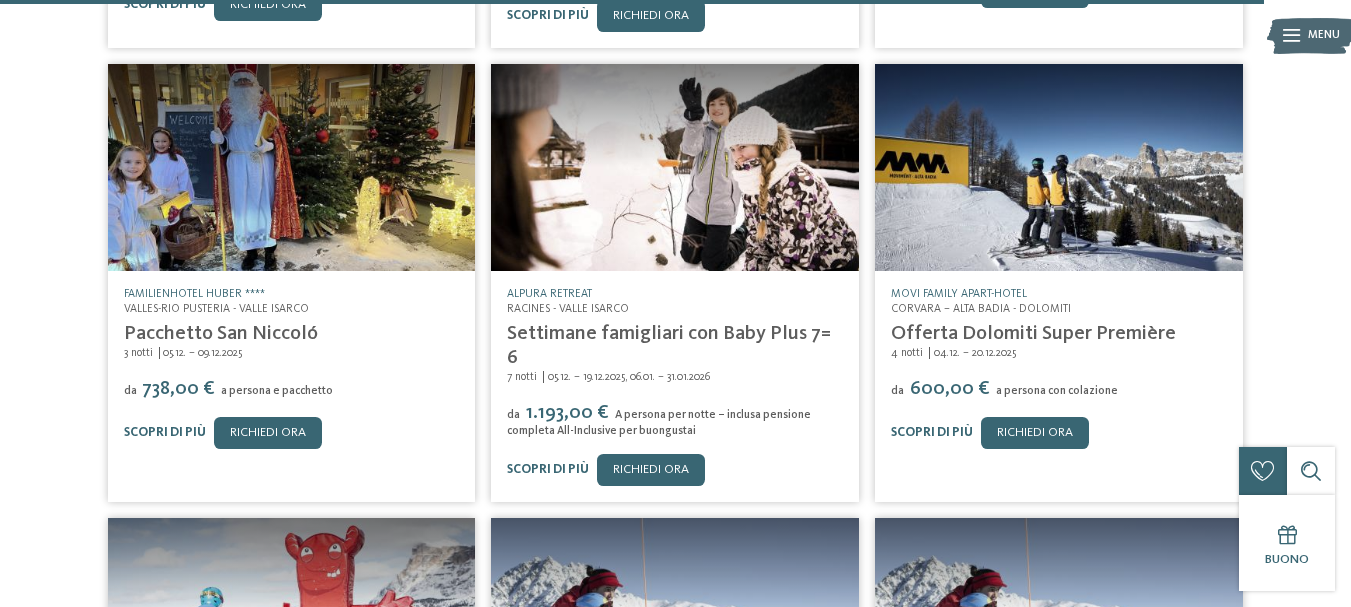 click at bounding box center [292, 167] 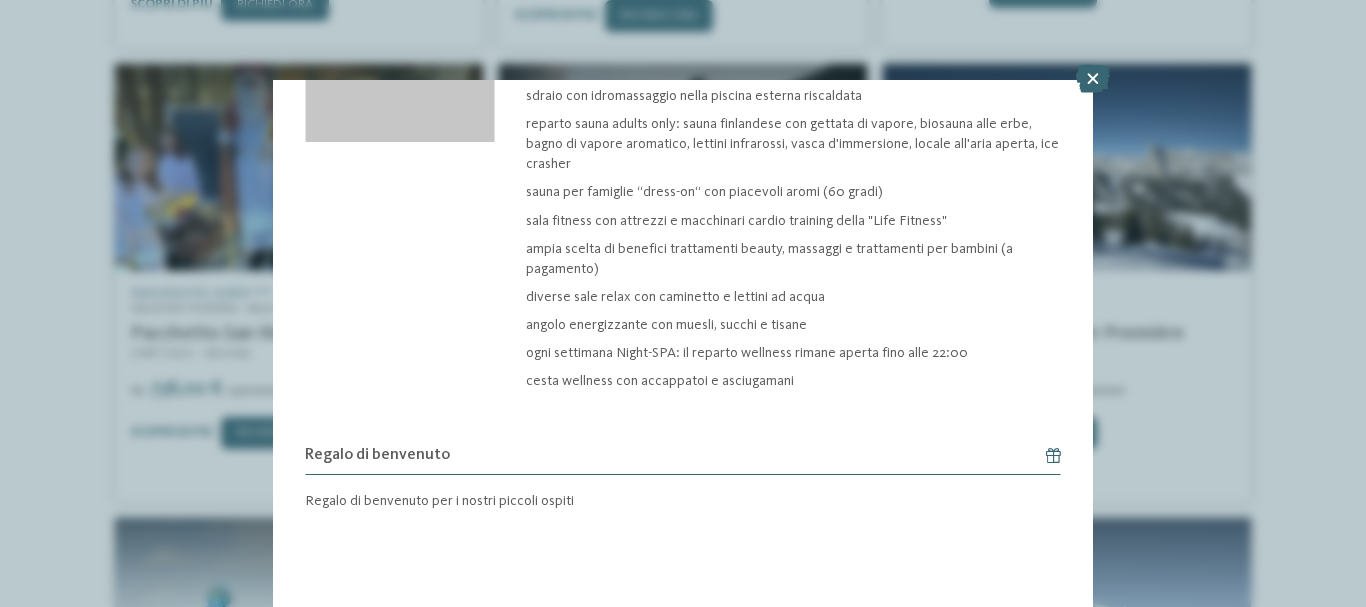 scroll, scrollTop: 2127, scrollLeft: 0, axis: vertical 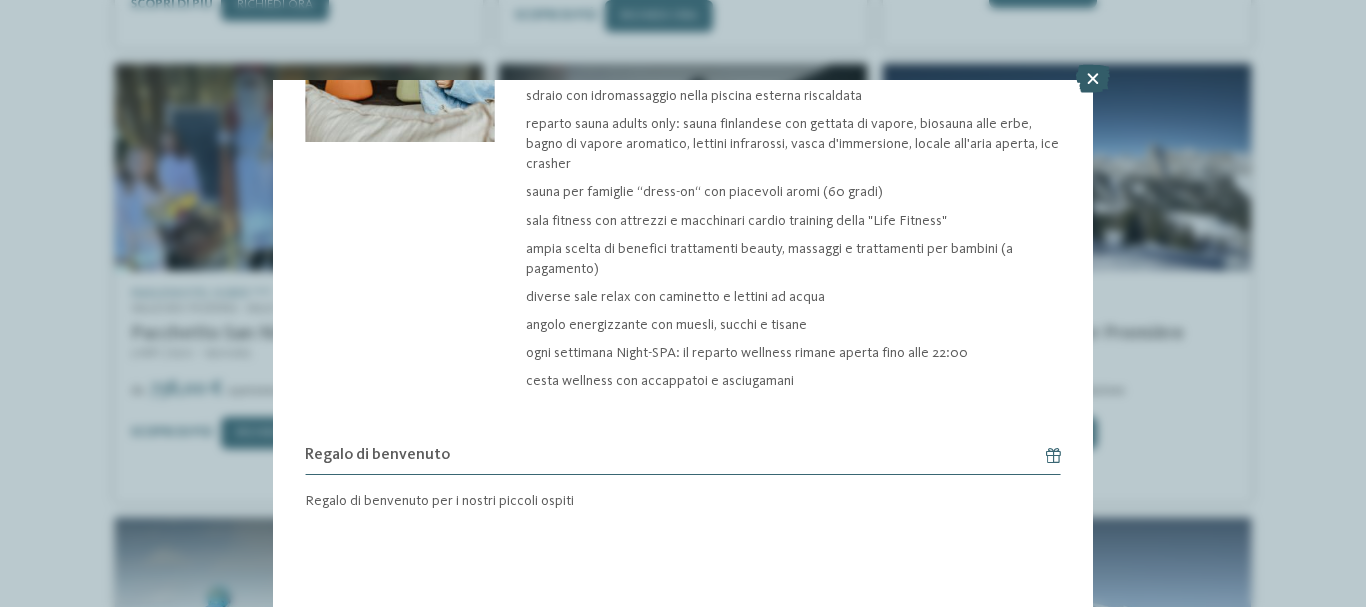click at bounding box center [1093, 79] 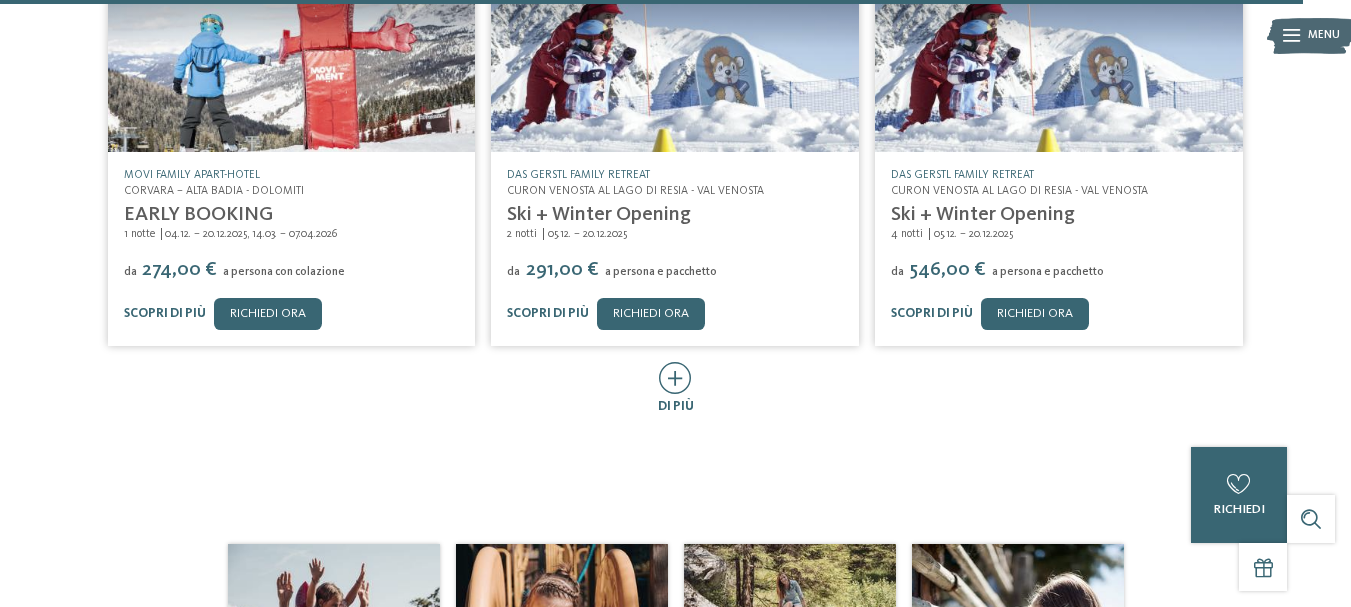 scroll, scrollTop: 18087, scrollLeft: 0, axis: vertical 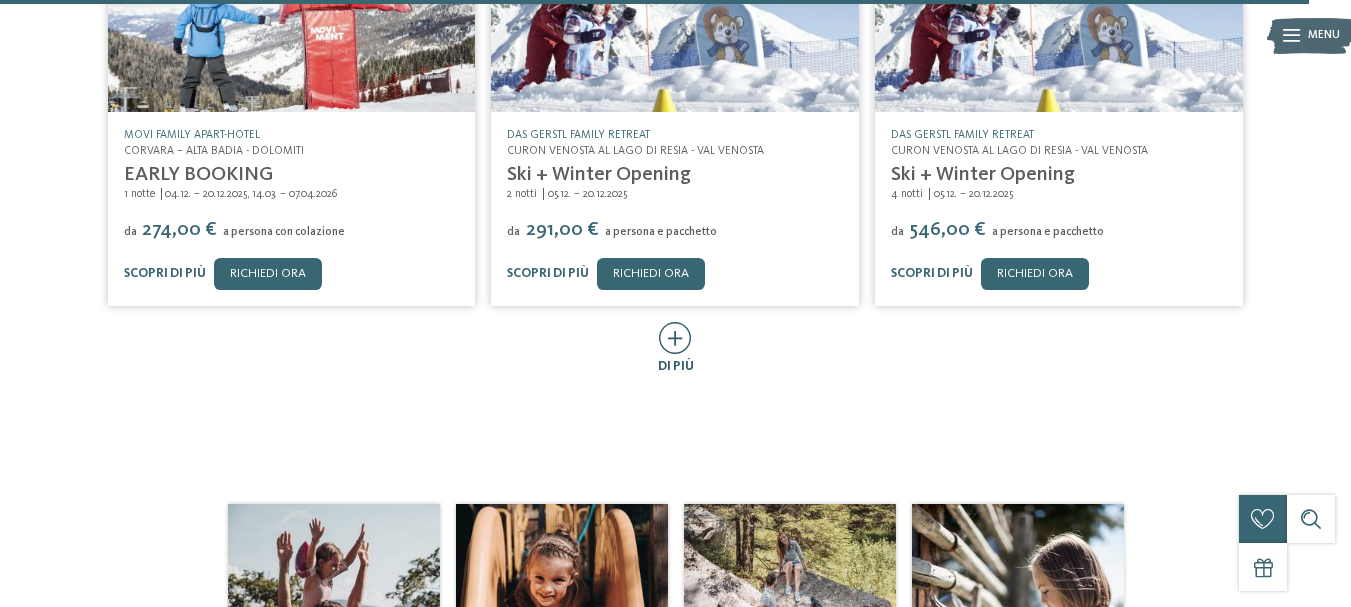 click at bounding box center [675, 338] 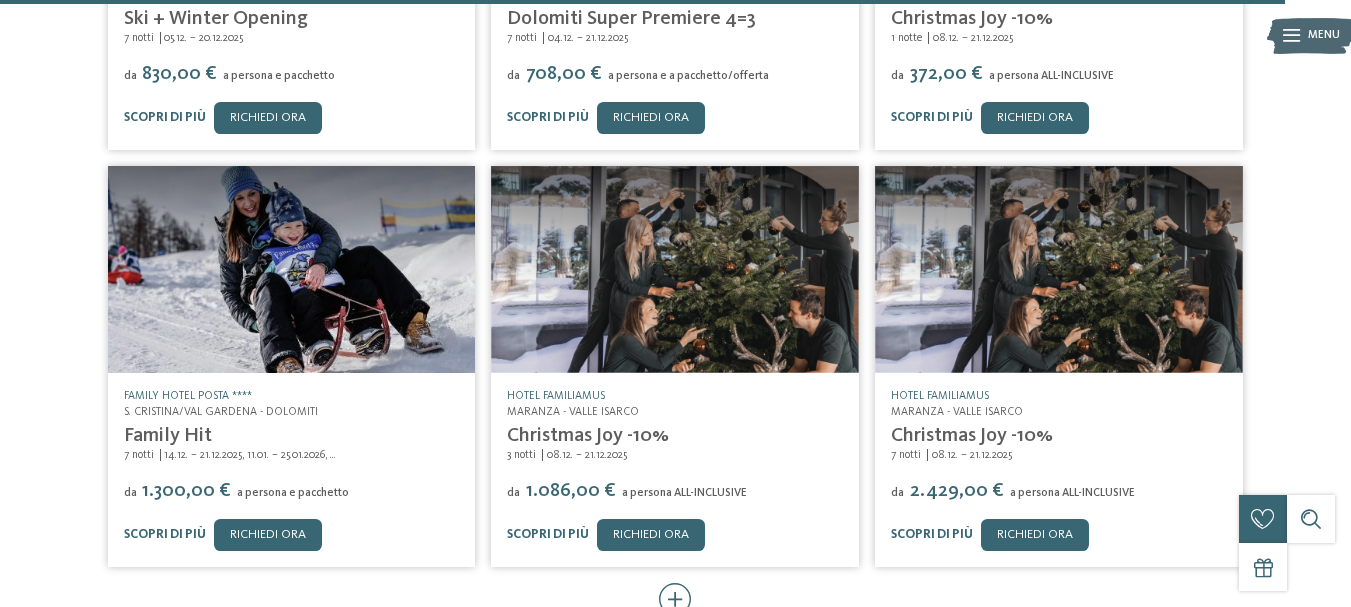 scroll, scrollTop: 18740, scrollLeft: 0, axis: vertical 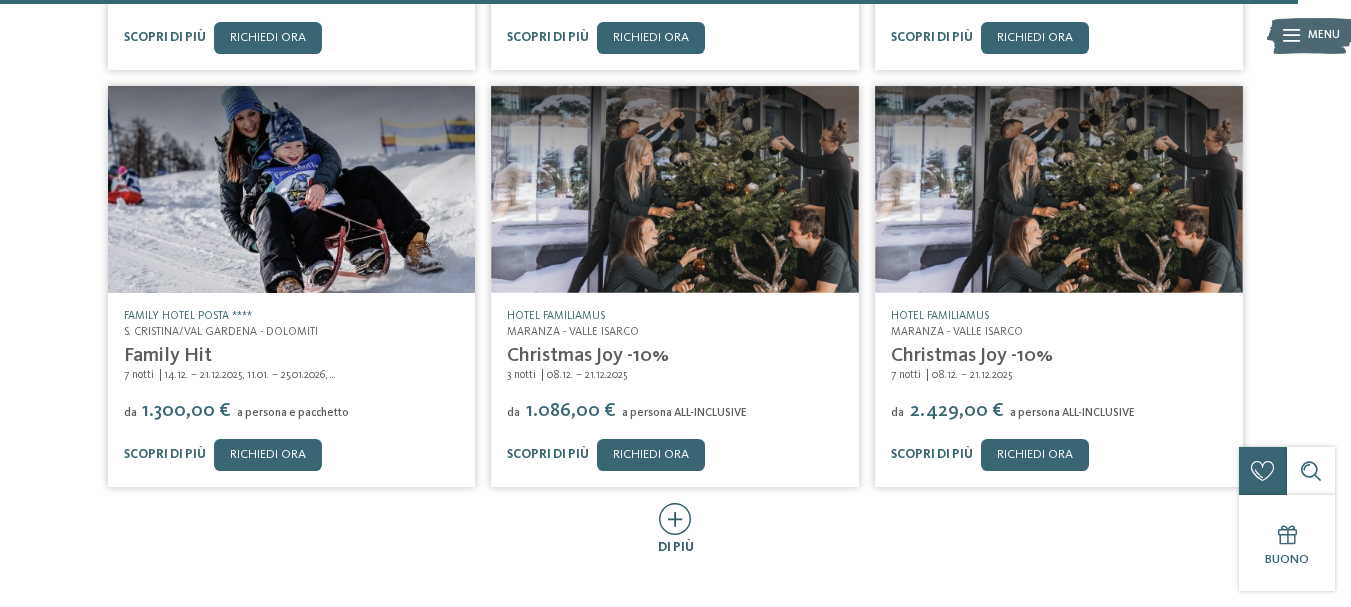 click at bounding box center (675, 519) 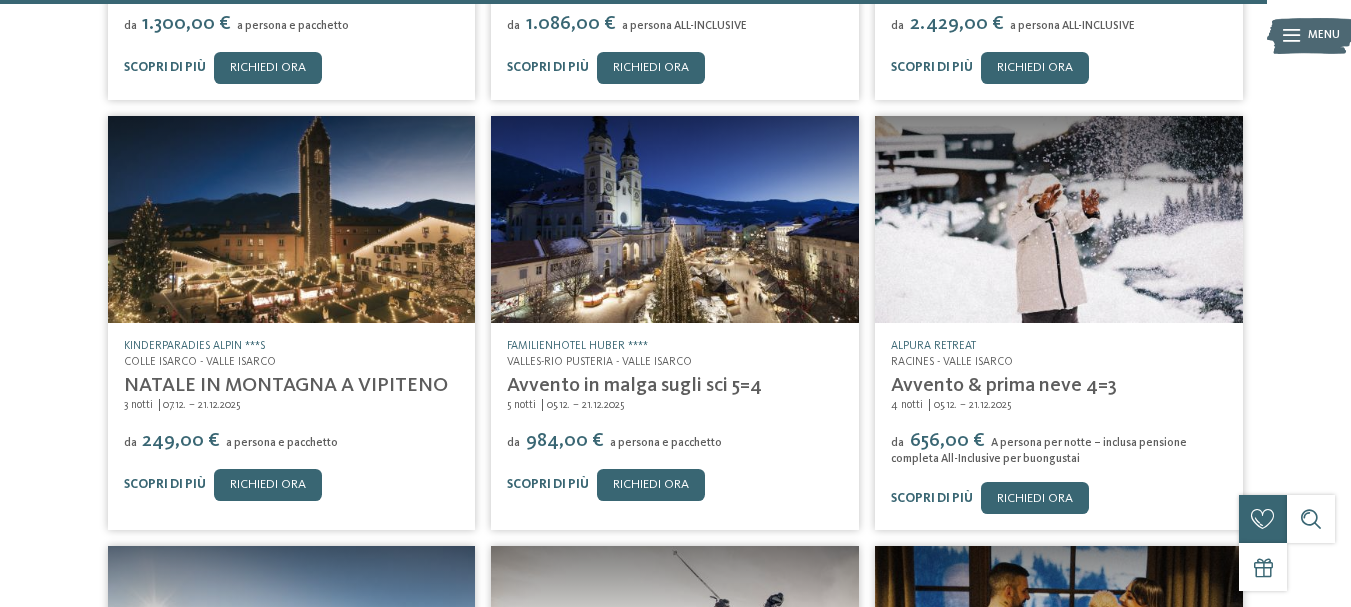 scroll, scrollTop: 19193, scrollLeft: 0, axis: vertical 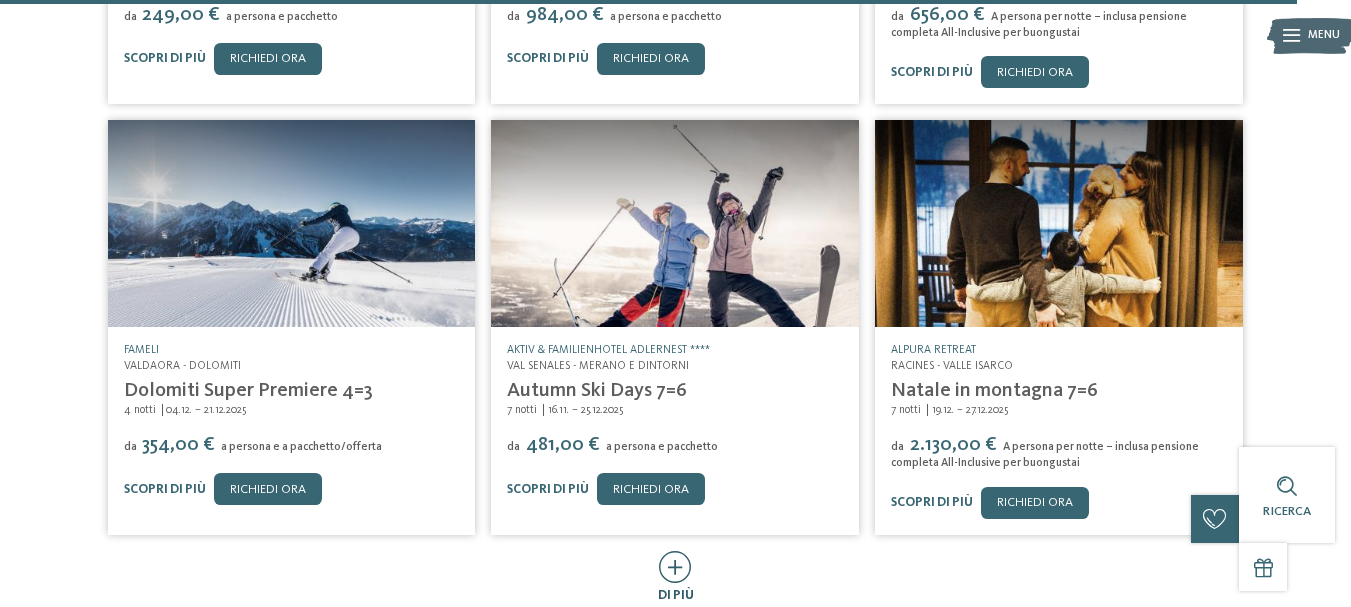 click at bounding box center [675, 567] 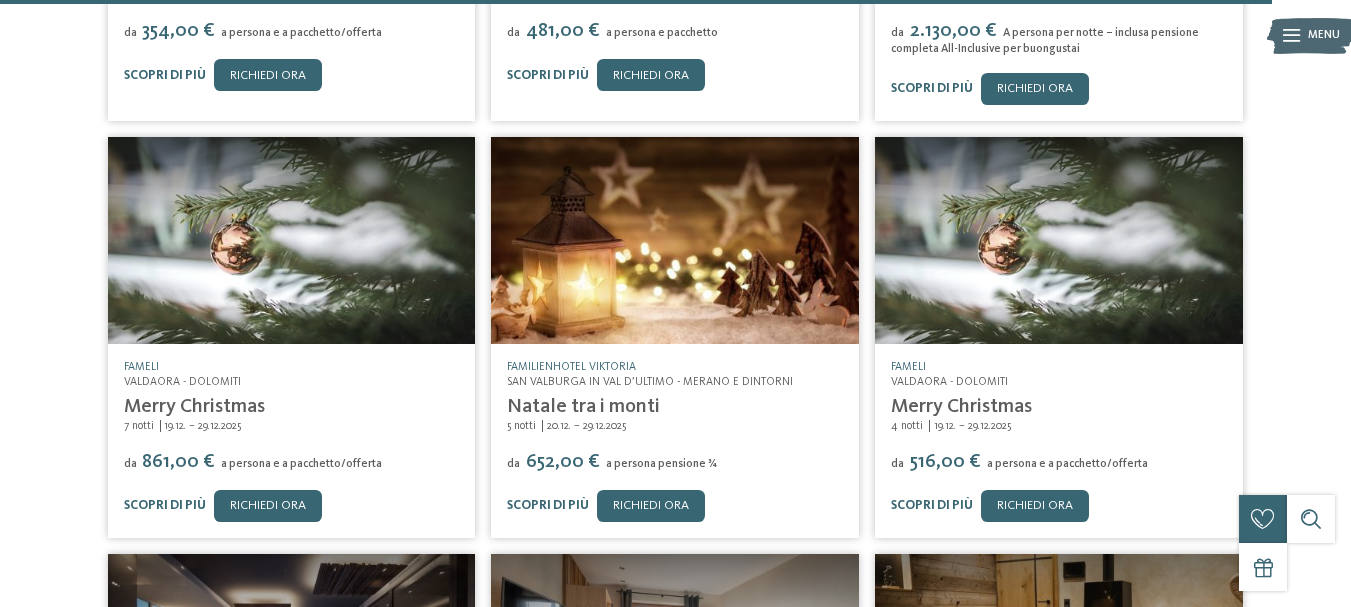 scroll, scrollTop: 20020, scrollLeft: 0, axis: vertical 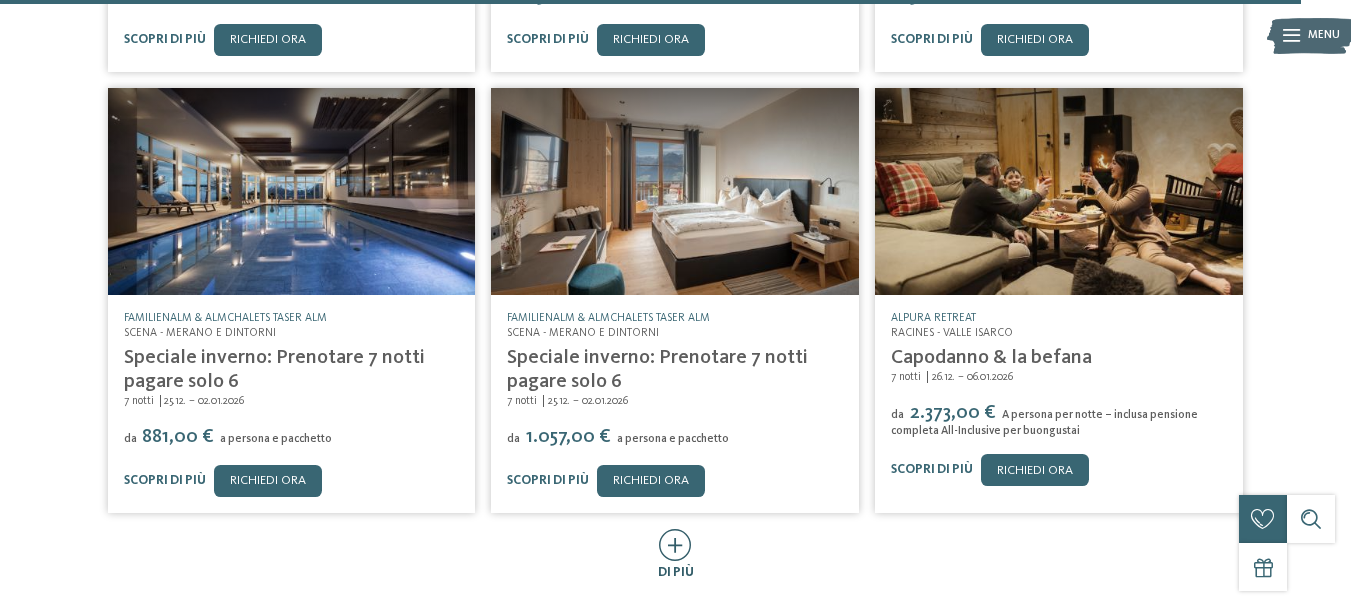 click at bounding box center [675, 545] 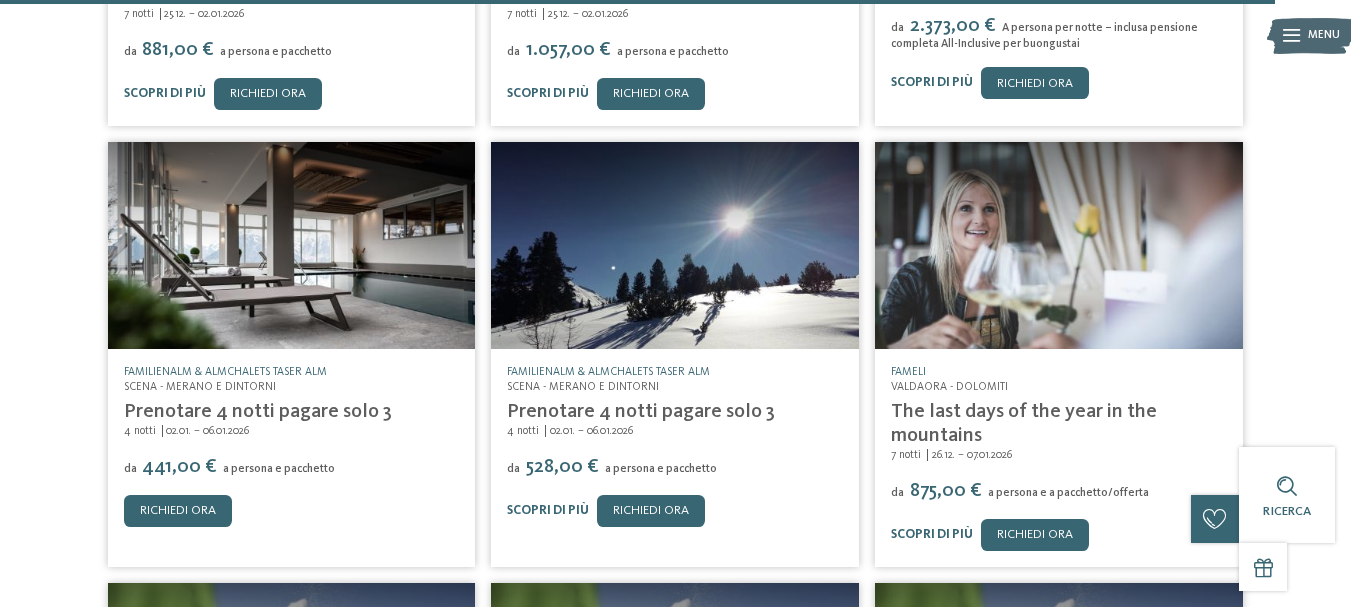 scroll, scrollTop: 20833, scrollLeft: 0, axis: vertical 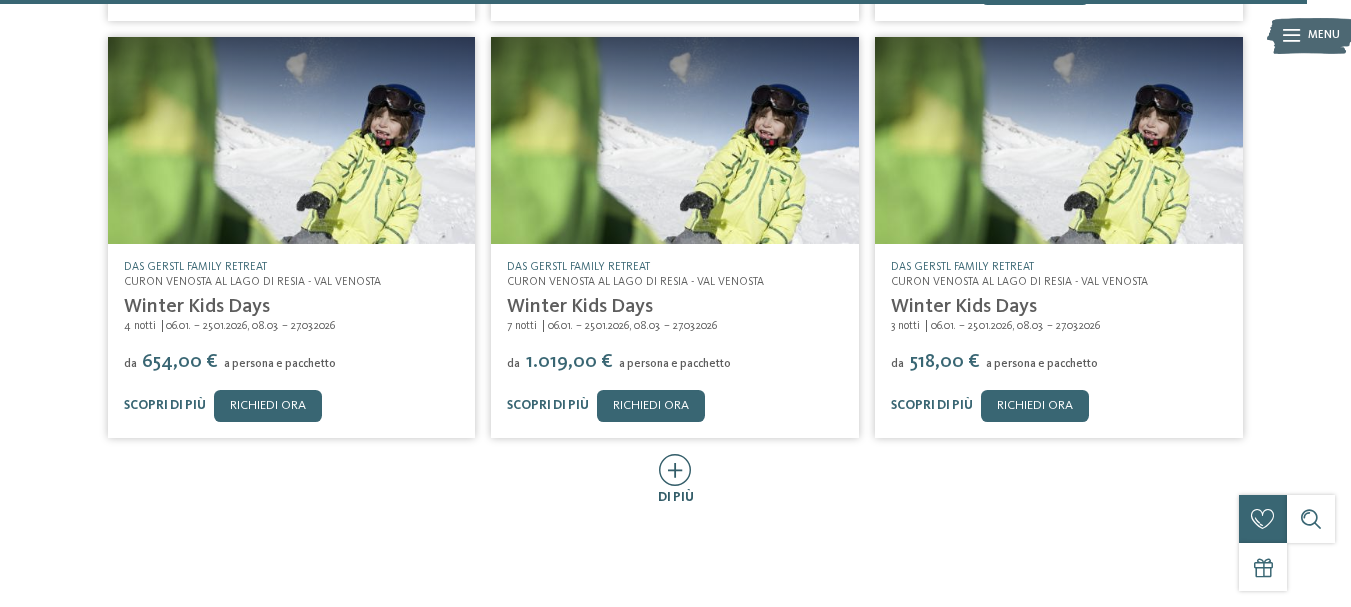 click at bounding box center [675, 470] 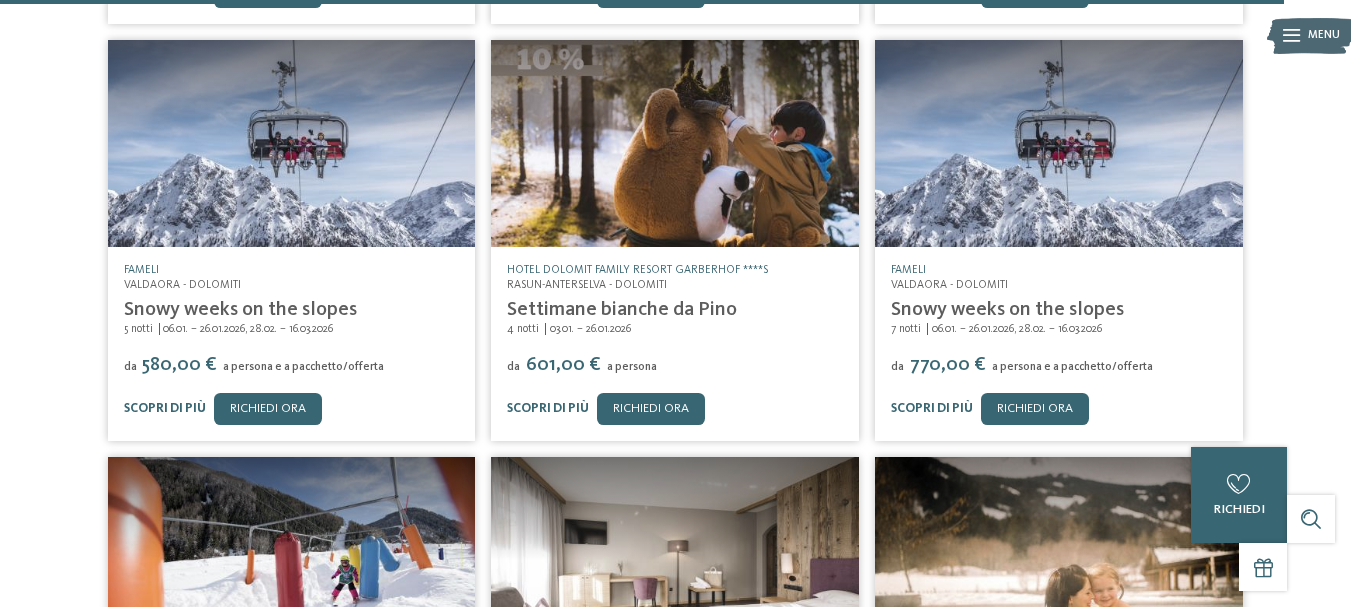 scroll, scrollTop: 21833, scrollLeft: 0, axis: vertical 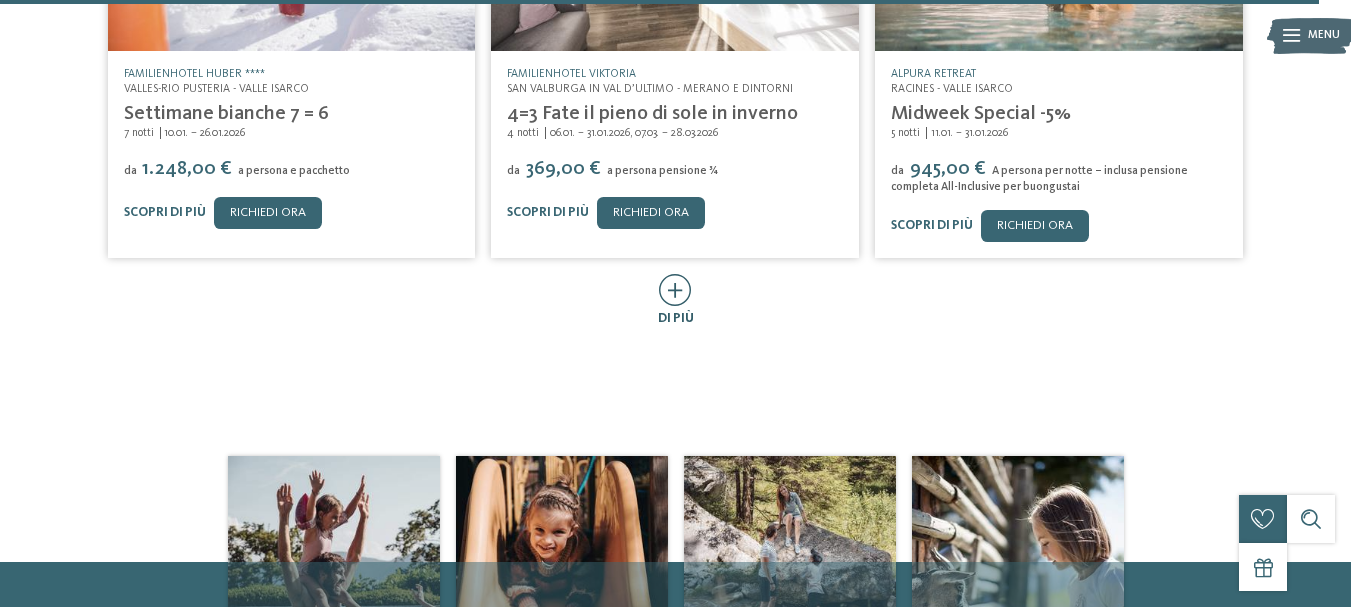 click at bounding box center (675, 291) 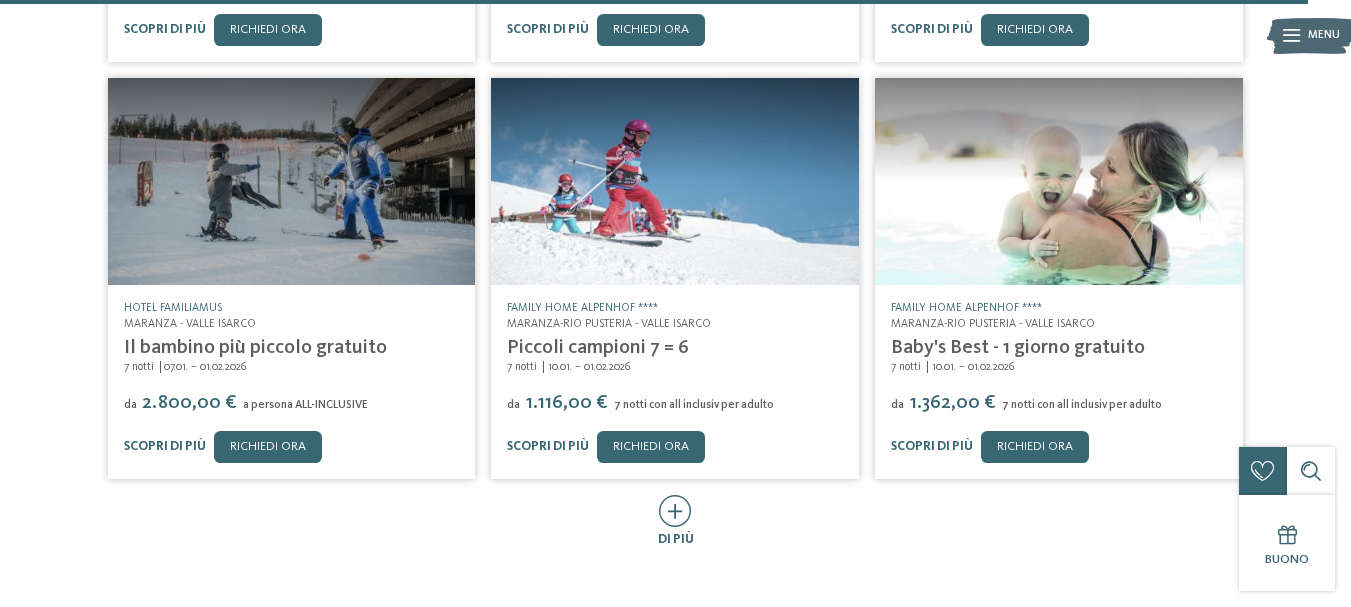 scroll, scrollTop: 23046, scrollLeft: 0, axis: vertical 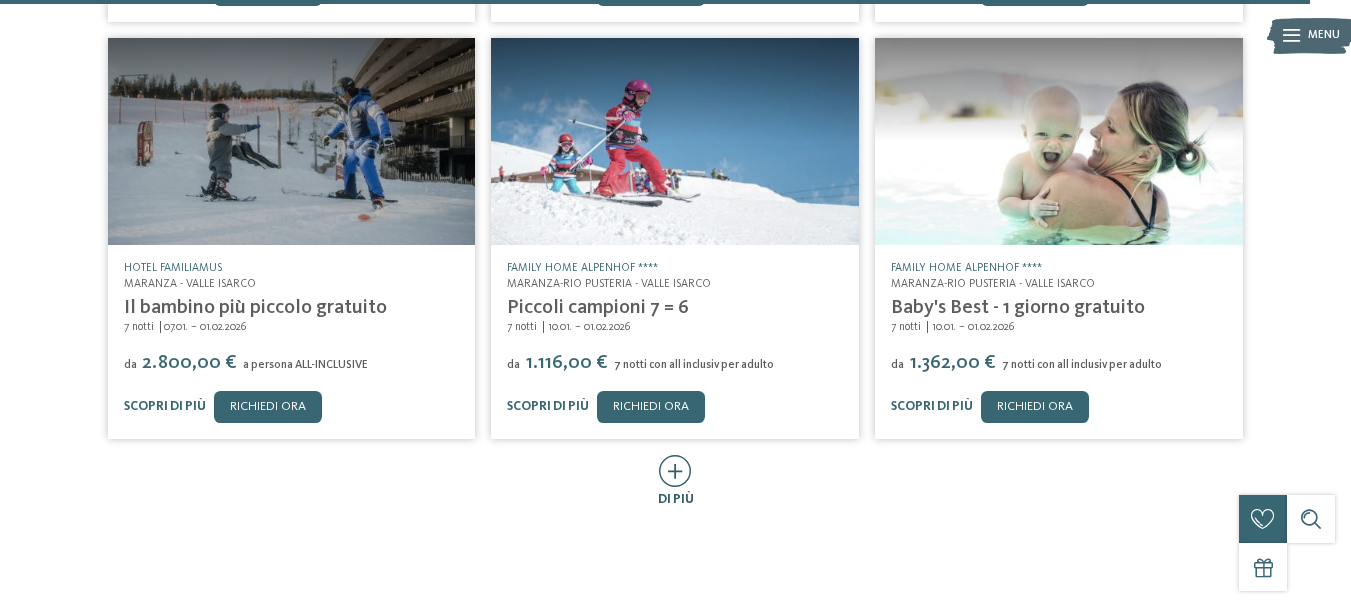 click at bounding box center [675, 471] 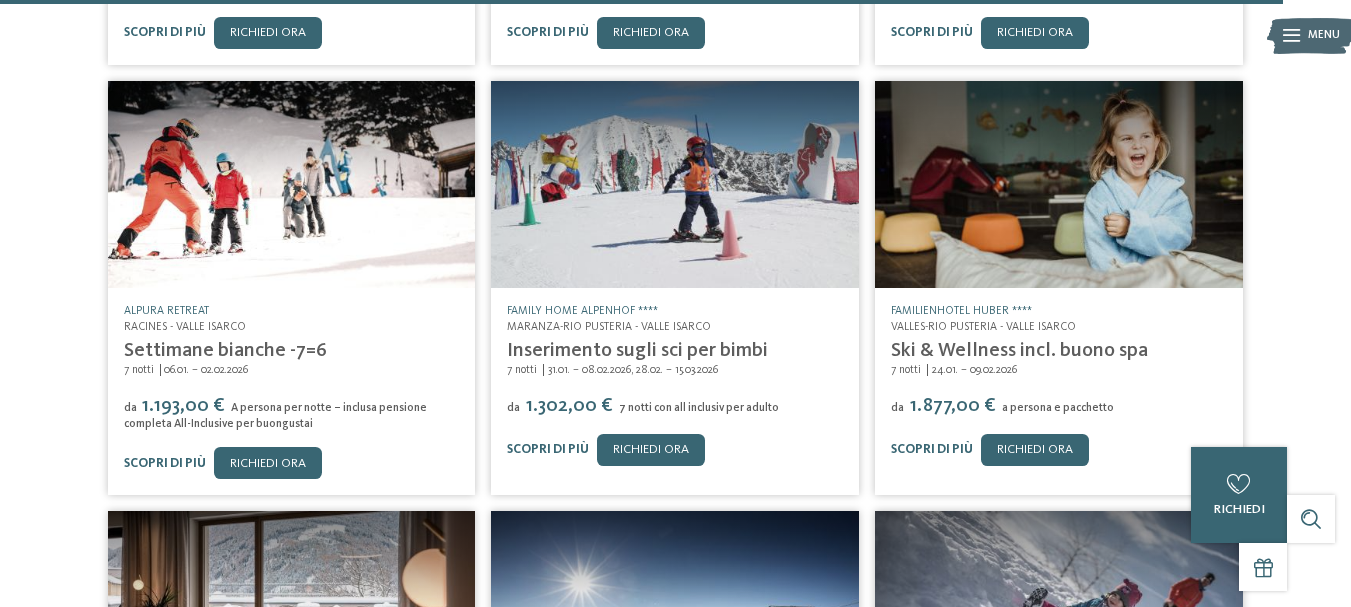 scroll, scrollTop: 23500, scrollLeft: 0, axis: vertical 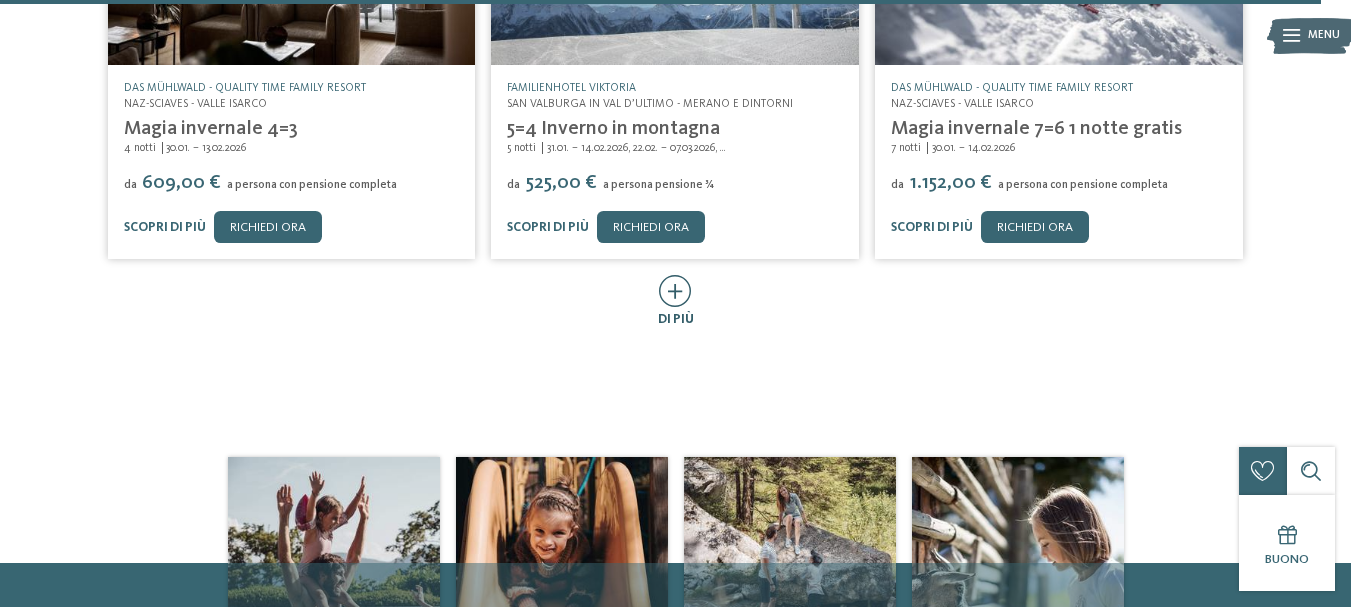 click at bounding box center [675, 291] 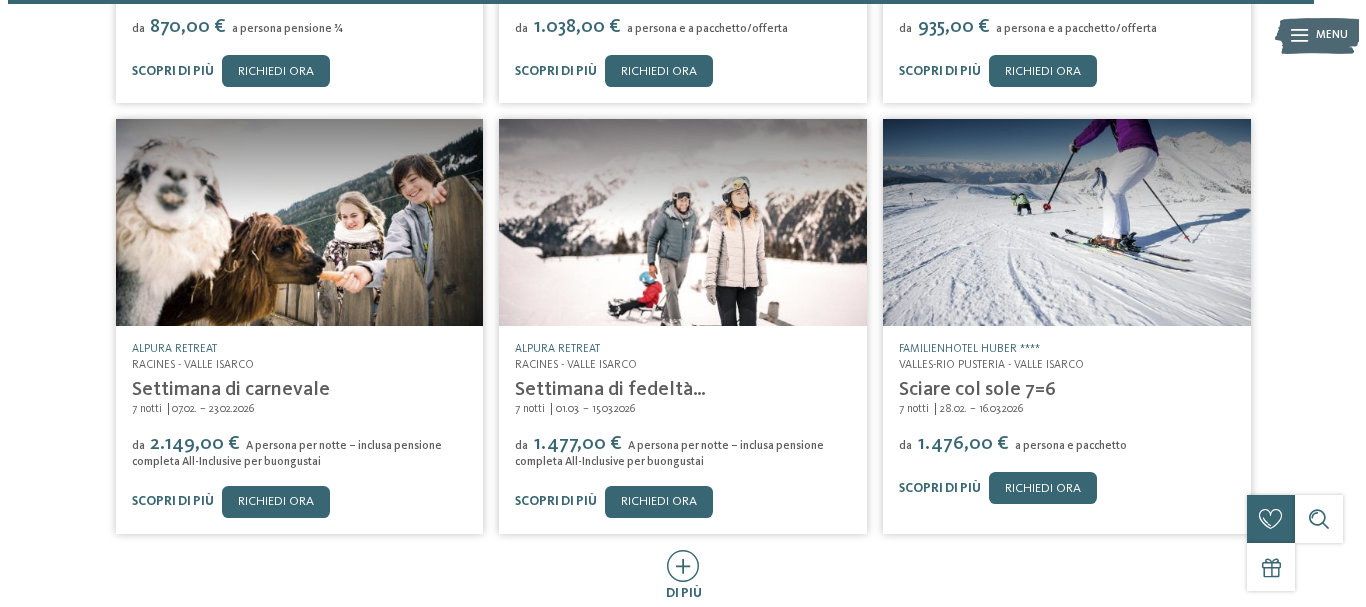 scroll, scrollTop: 24686, scrollLeft: 0, axis: vertical 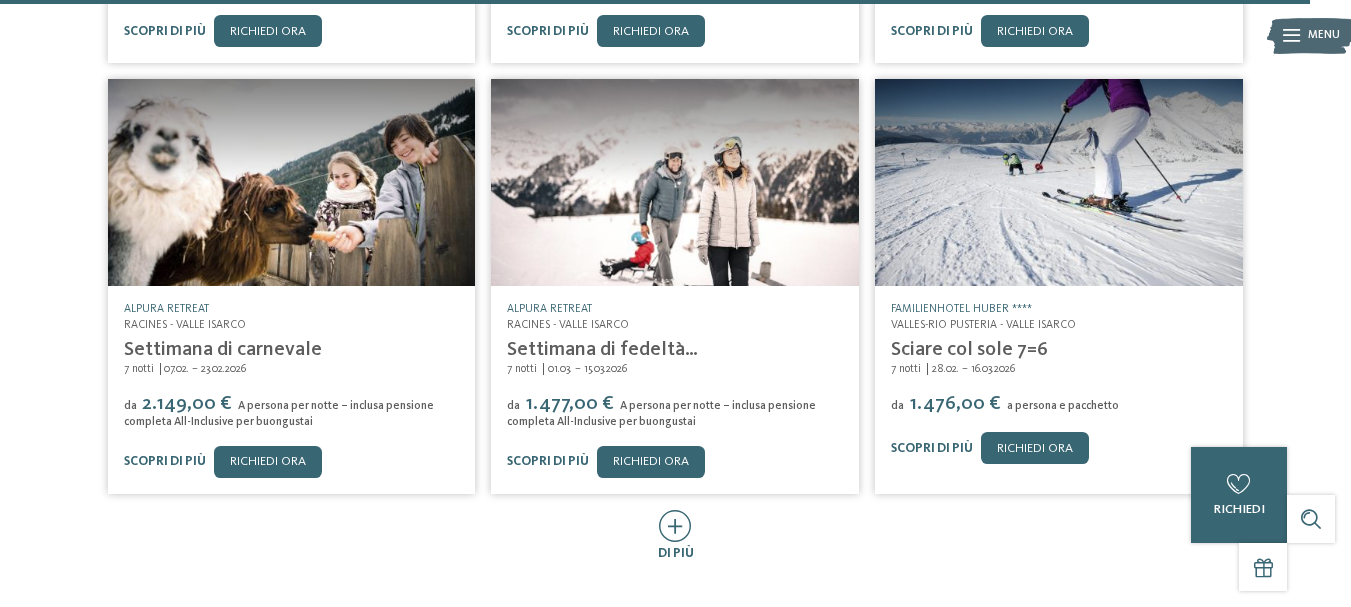 click at bounding box center [675, 182] 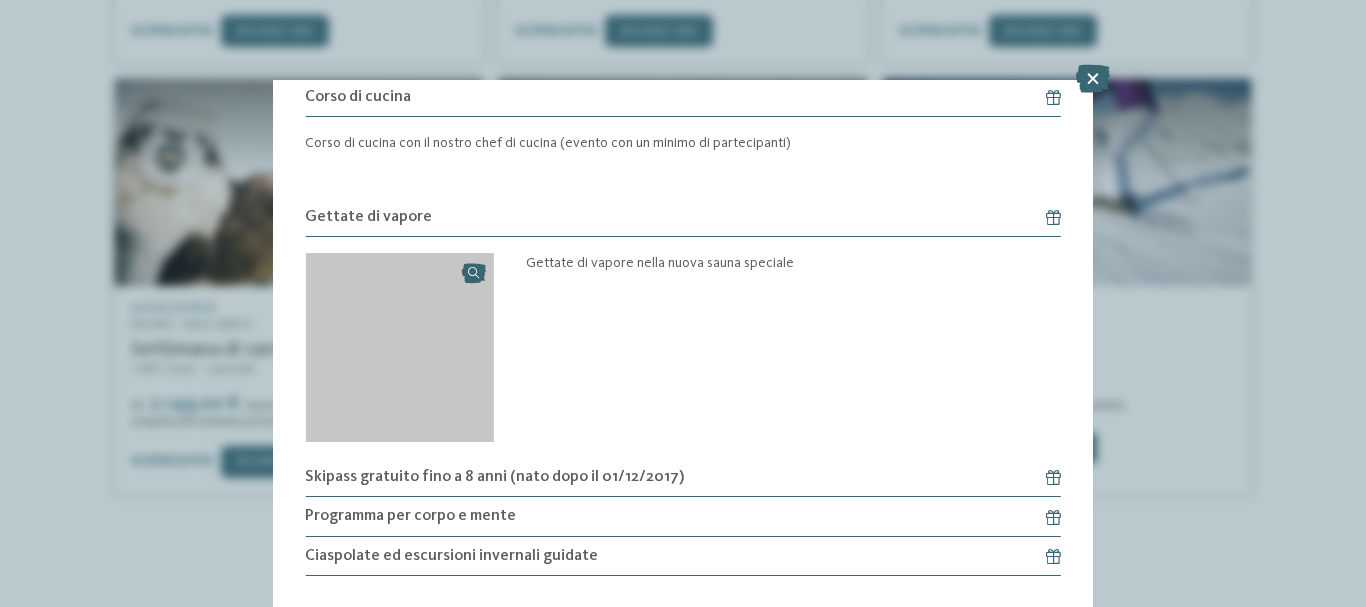 scroll, scrollTop: 1865, scrollLeft: 0, axis: vertical 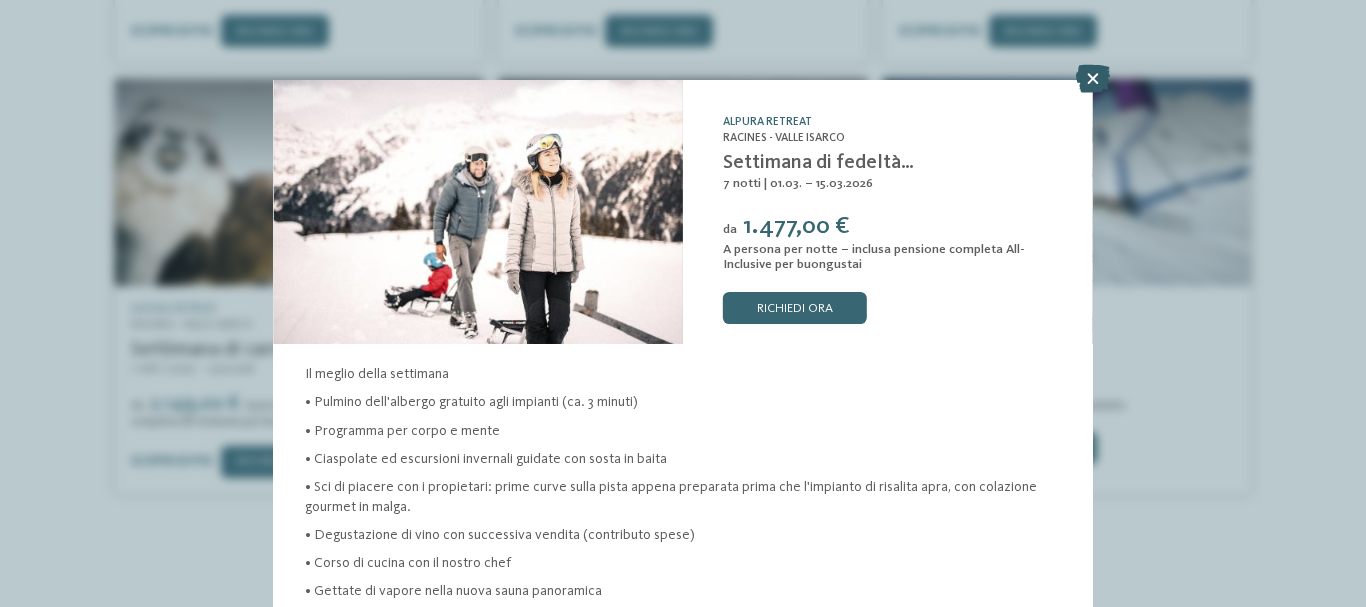 click at bounding box center [1093, 79] 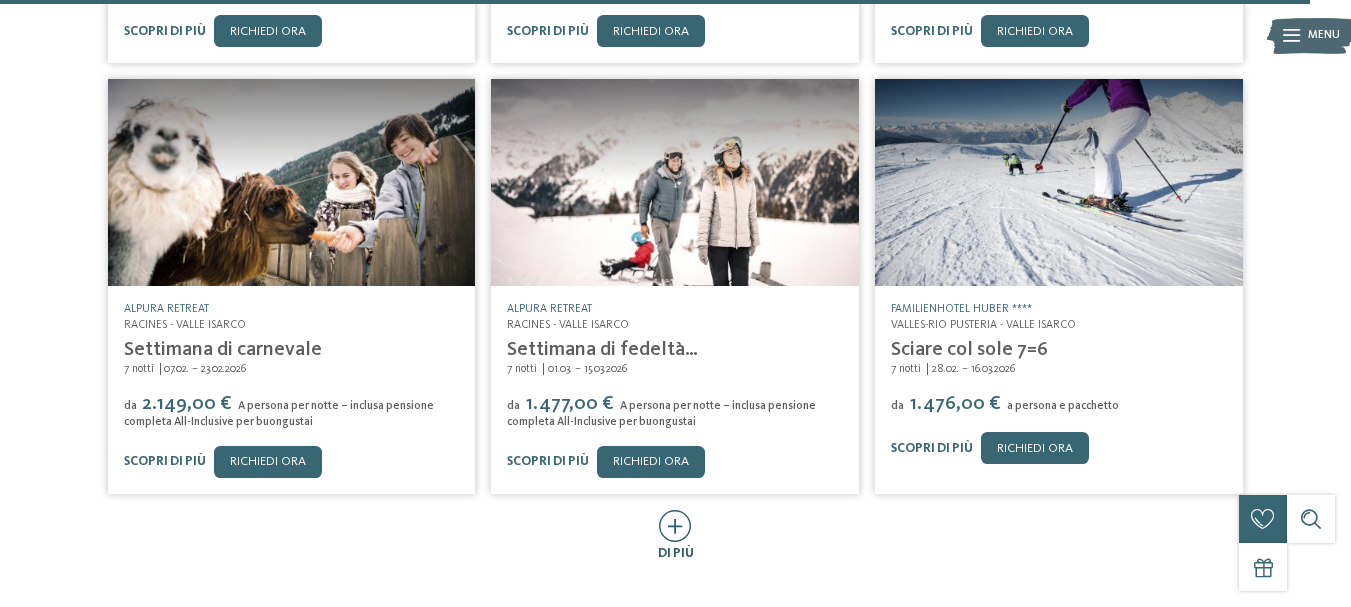 click at bounding box center [675, 526] 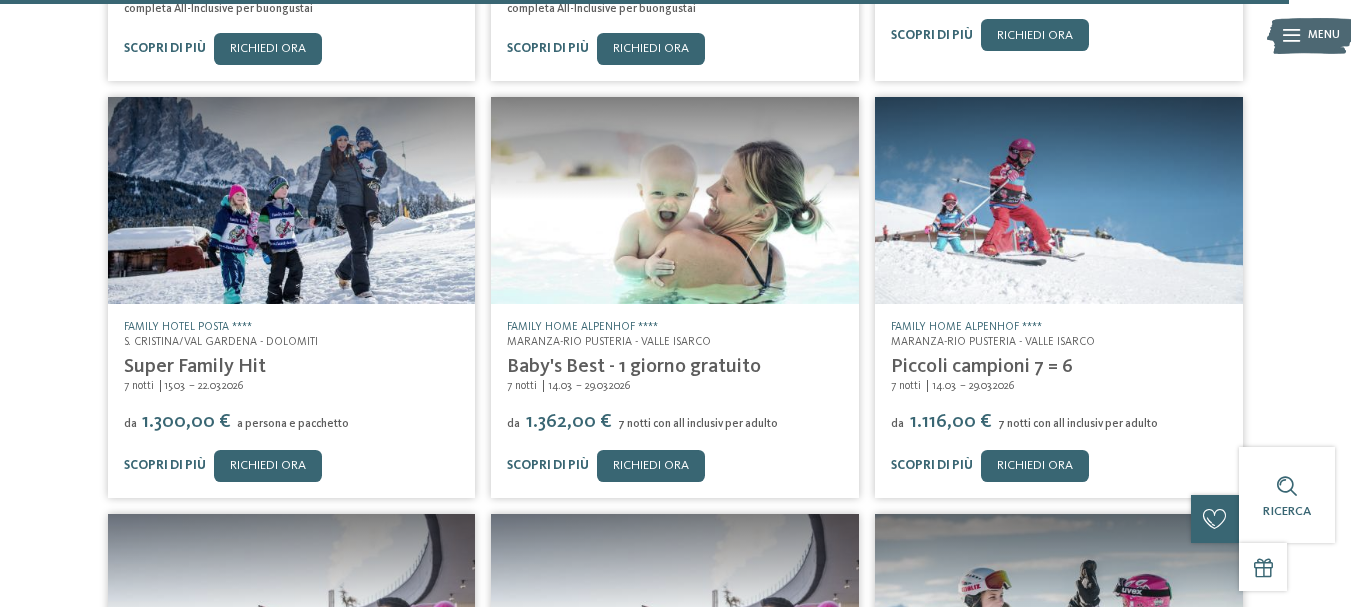 scroll, scrollTop: 25113, scrollLeft: 0, axis: vertical 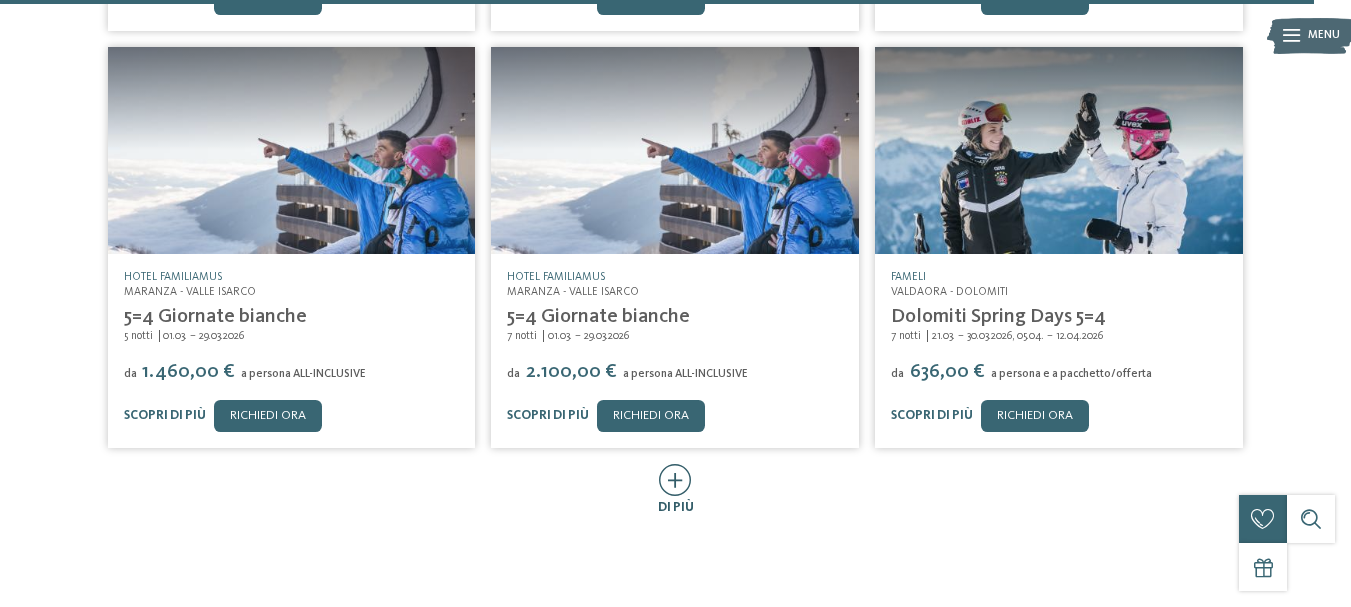 click at bounding box center (675, 480) 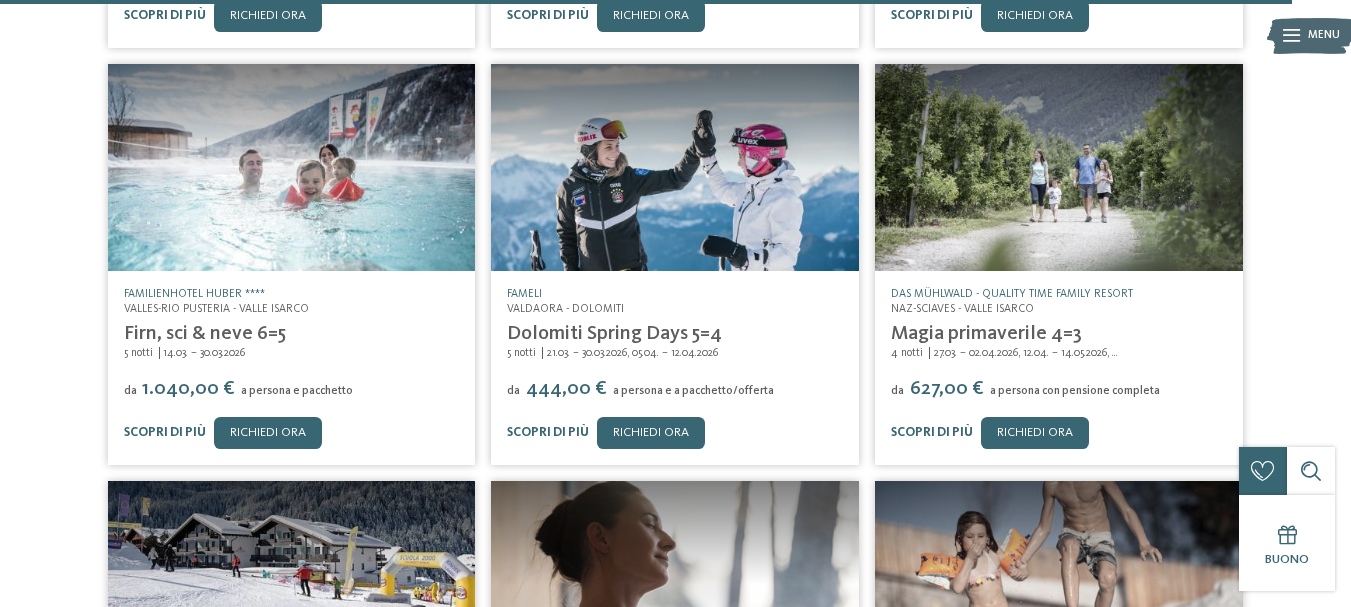 scroll, scrollTop: 25993, scrollLeft: 0, axis: vertical 